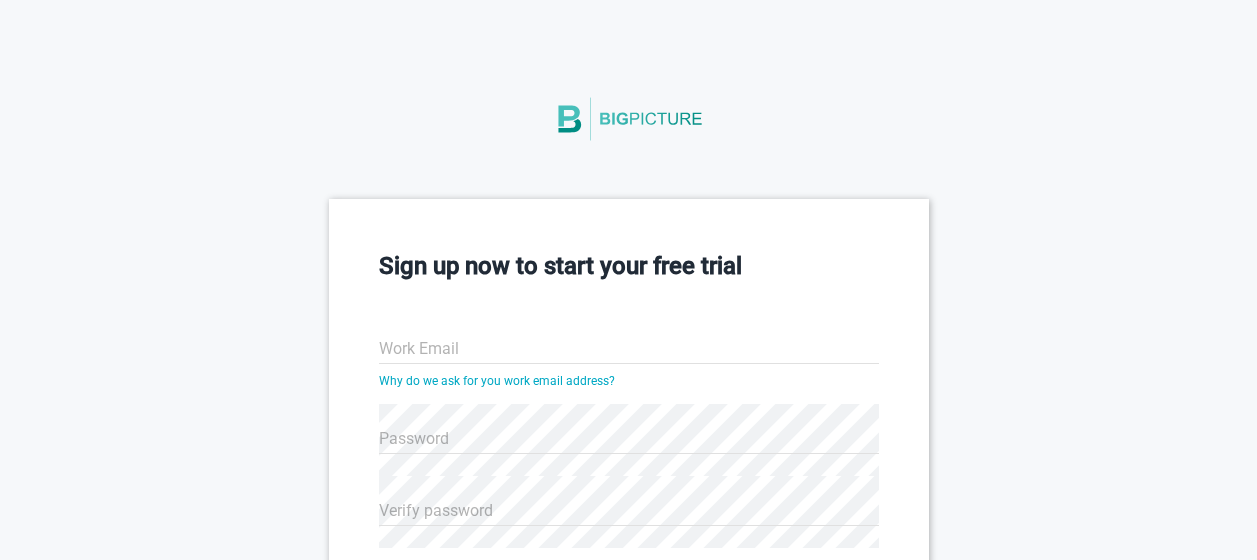 scroll, scrollTop: 314, scrollLeft: 0, axis: vertical 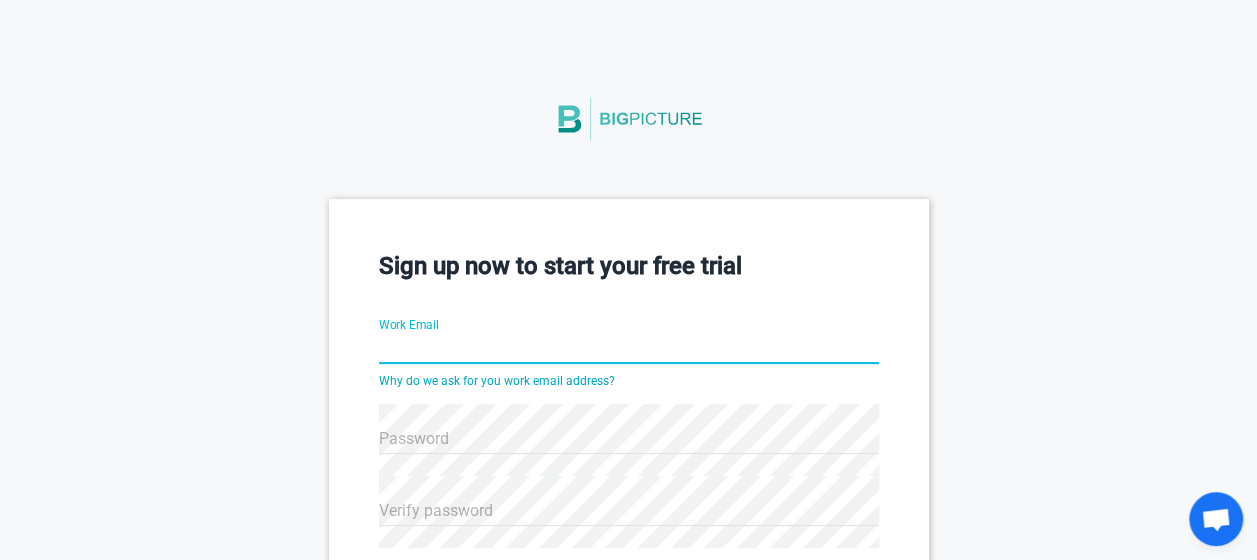 click on "Work Email" at bounding box center [629, 350] 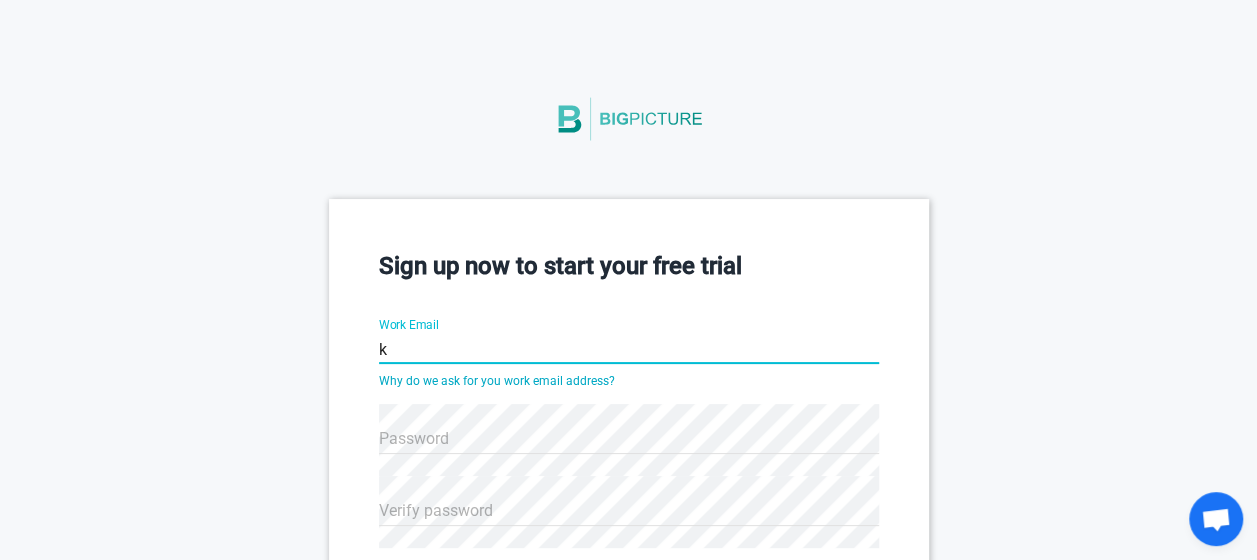 type on "k63.2412155129@ftu.edu.vn" 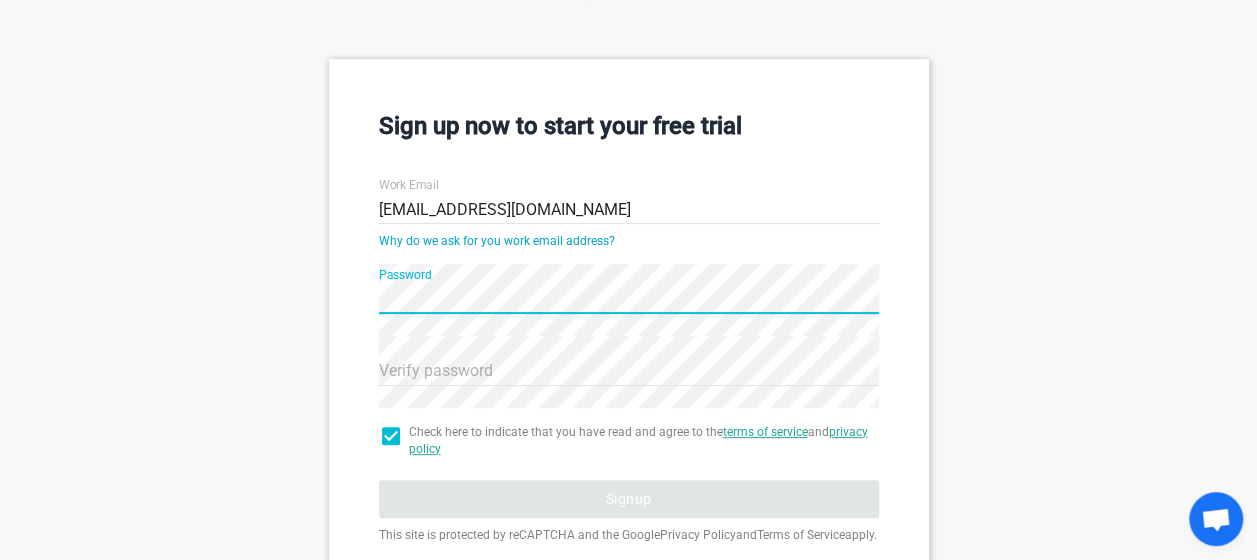 scroll, scrollTop: 166, scrollLeft: 0, axis: vertical 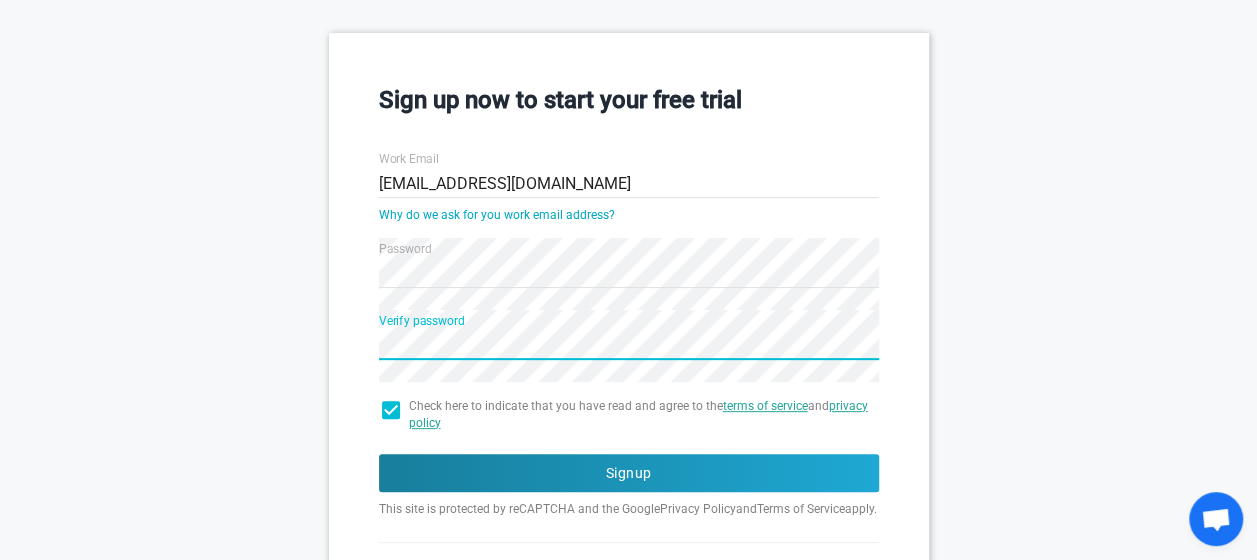 click on "Signup" at bounding box center (629, 473) 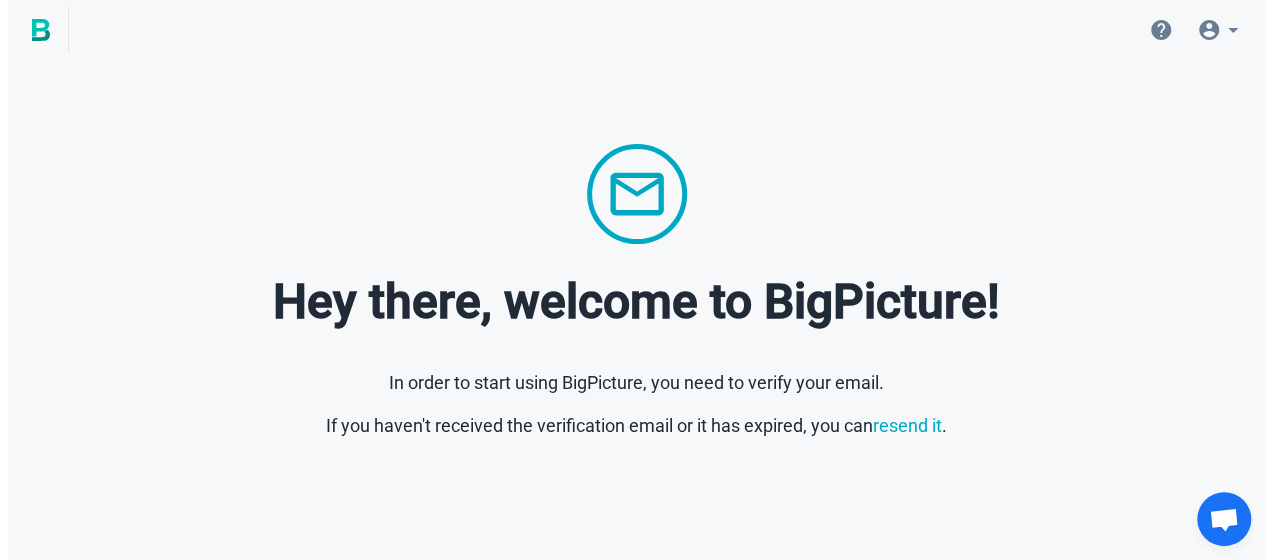 scroll, scrollTop: 0, scrollLeft: 0, axis: both 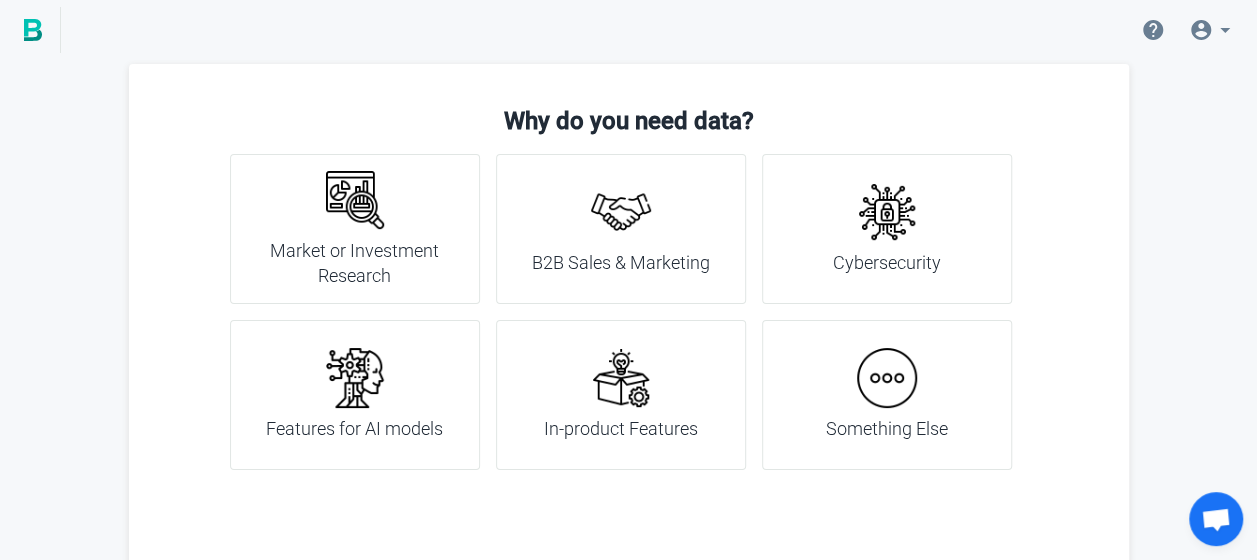 click on "Market or Investment Research" at bounding box center [355, 263] 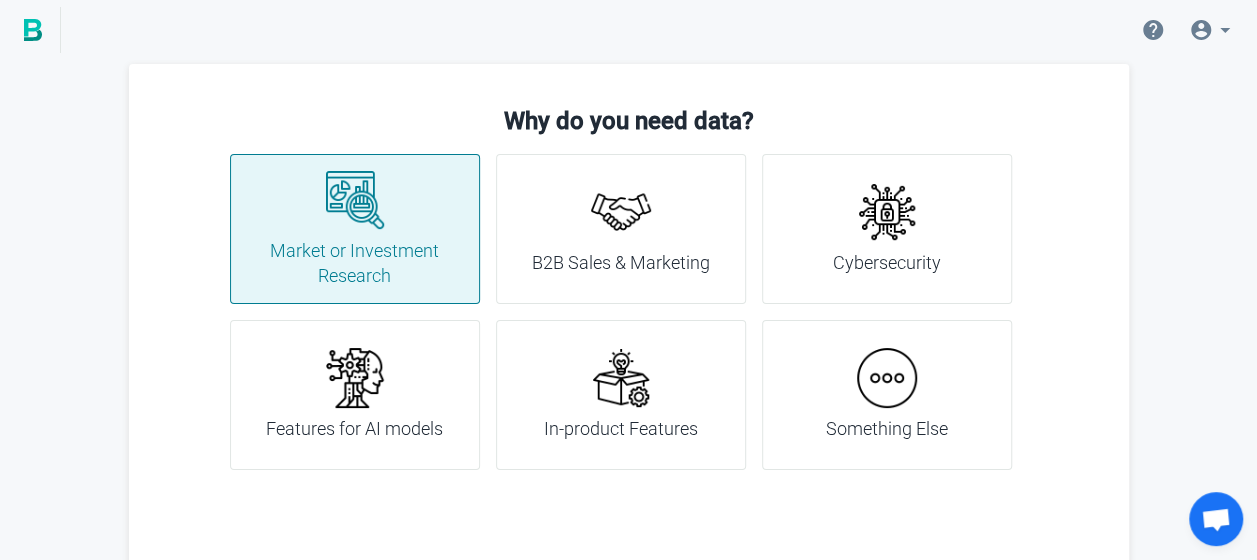 click on "B2B Sales & Marketing" at bounding box center (621, 263) 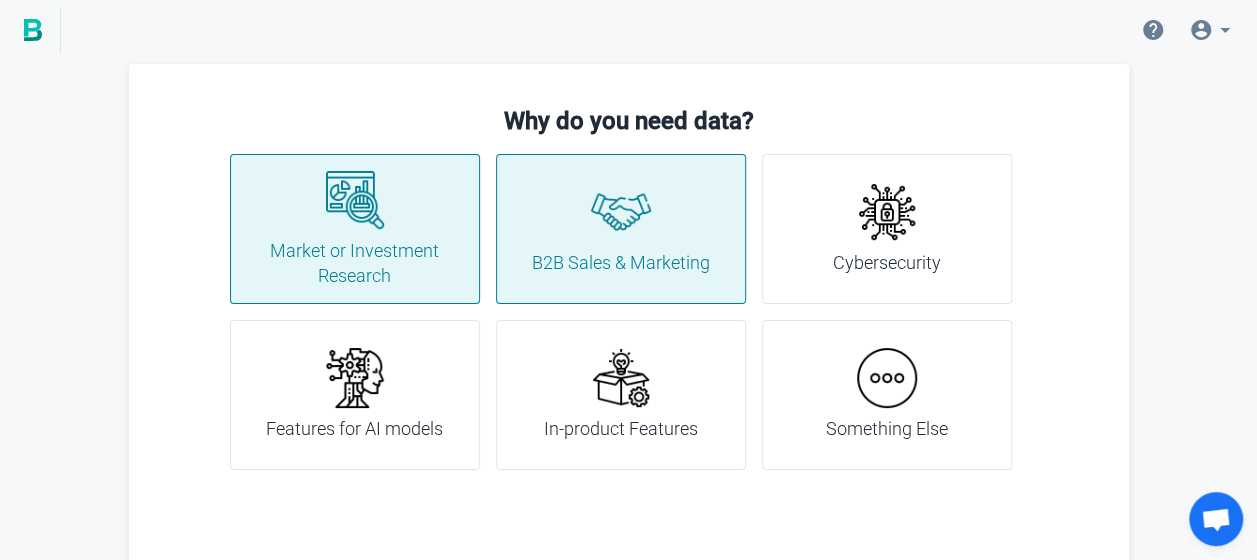 click on "Cybersecurity" at bounding box center (887, 229) 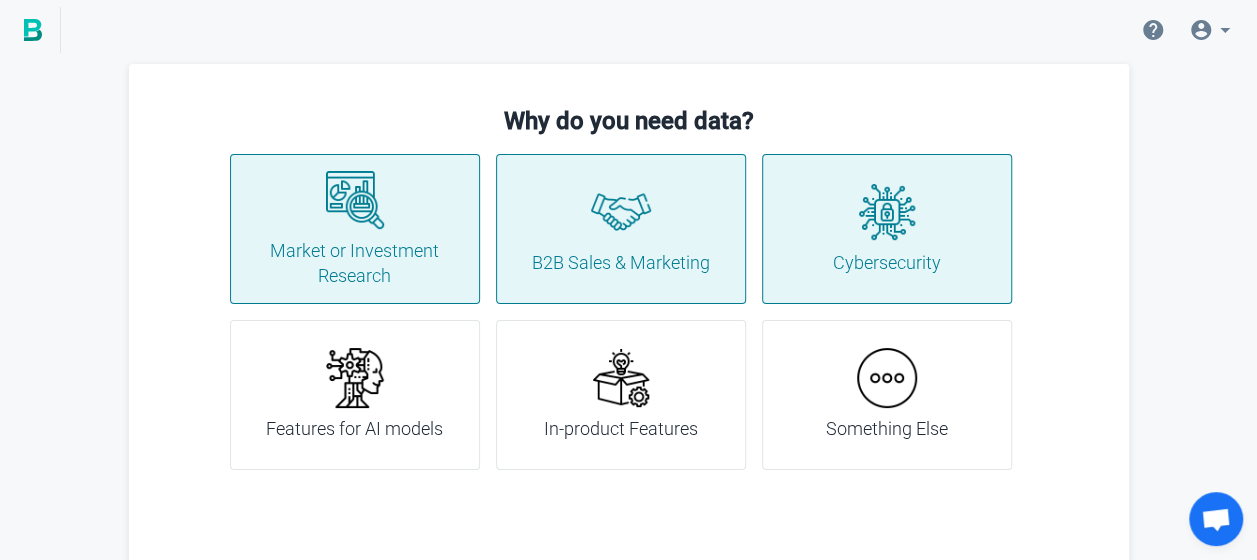 click on "Features for AI models" at bounding box center (355, 395) 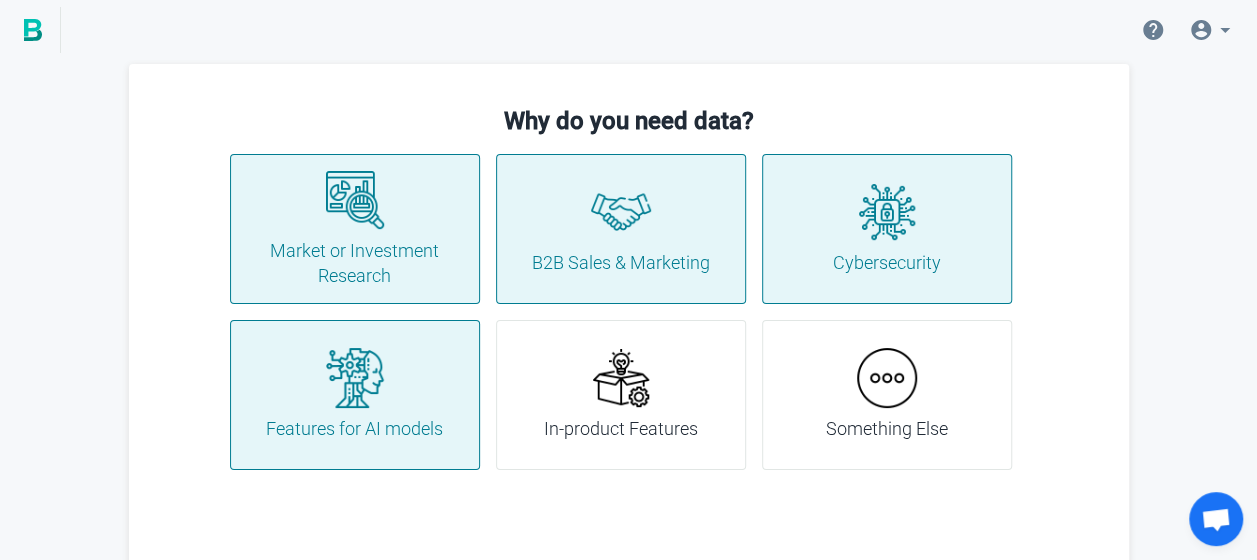 drag, startPoint x: 579, startPoint y: 372, endPoint x: 612, endPoint y: 374, distance: 33.06055 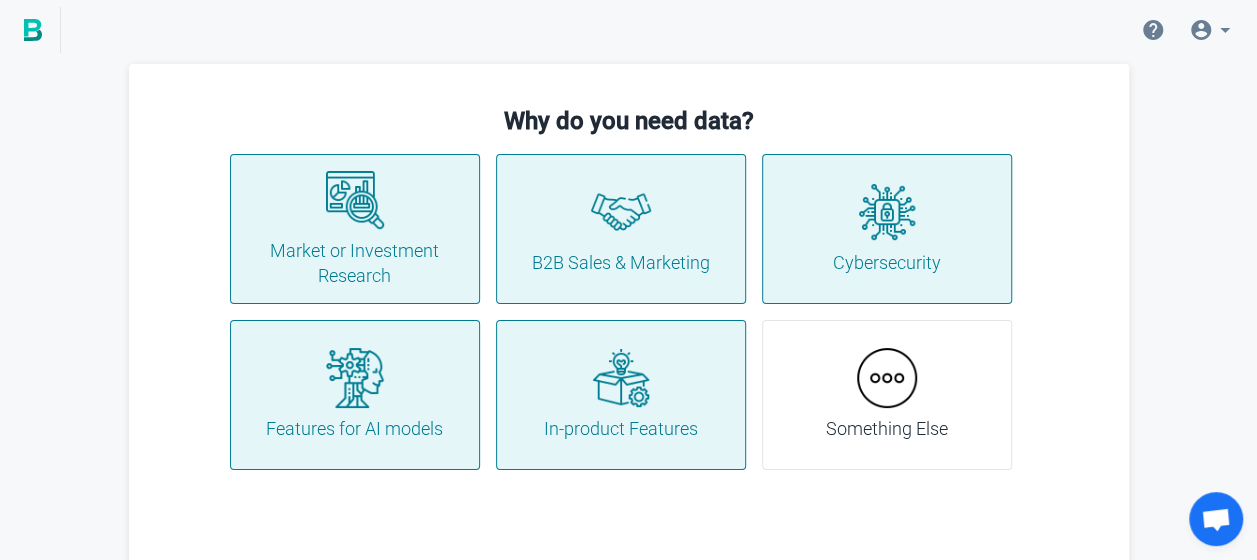 click on "Something Else" at bounding box center [887, 429] 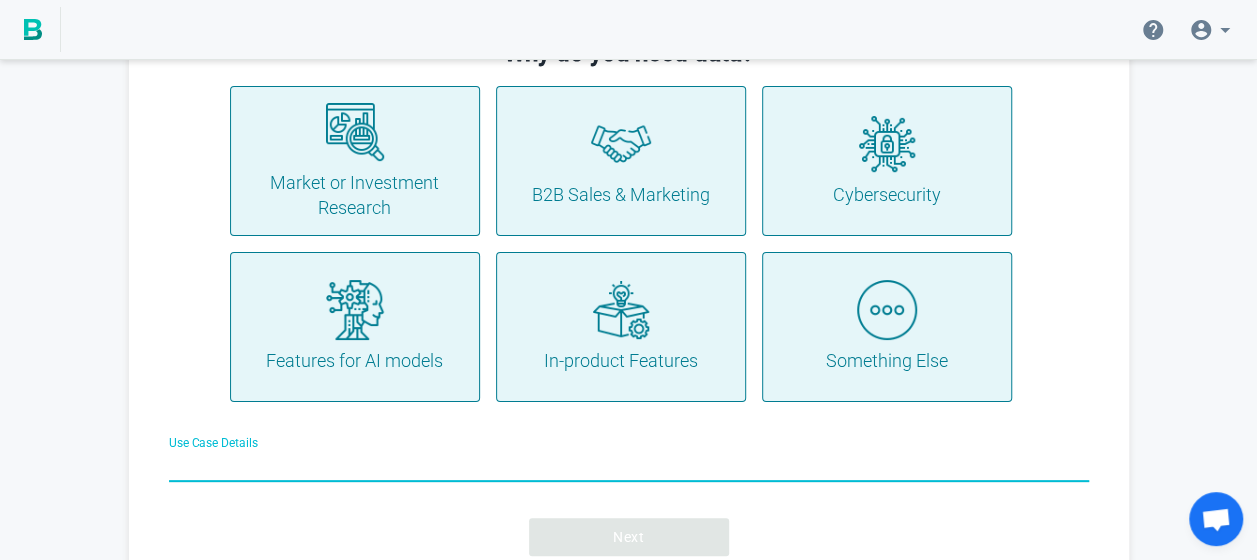 scroll, scrollTop: 0, scrollLeft: 0, axis: both 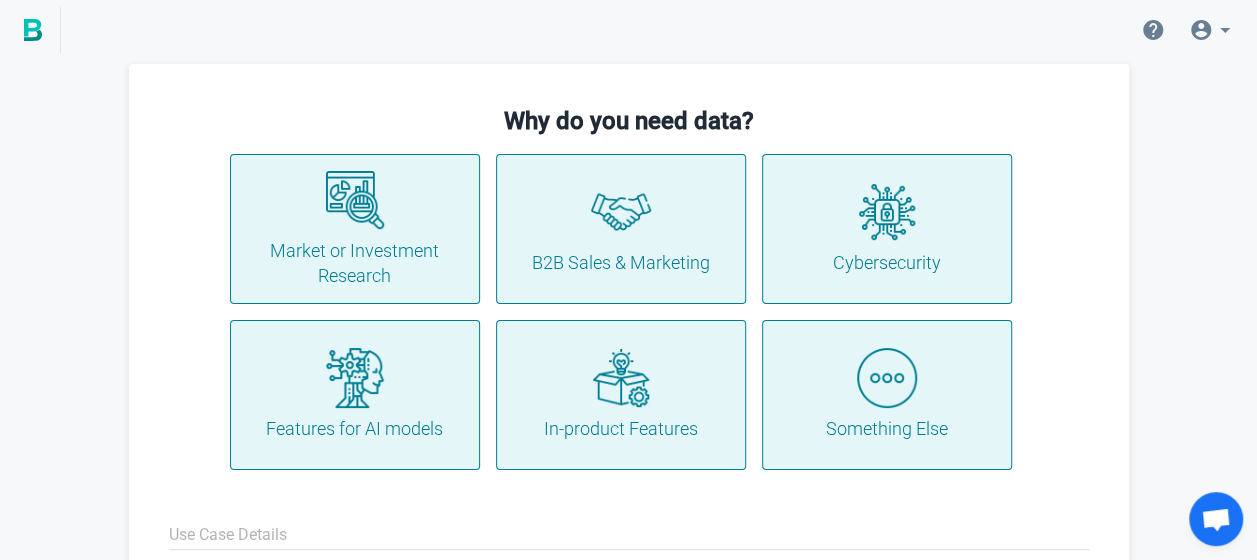 drag, startPoint x: 963, startPoint y: 379, endPoint x: 956, endPoint y: 394, distance: 16.552946 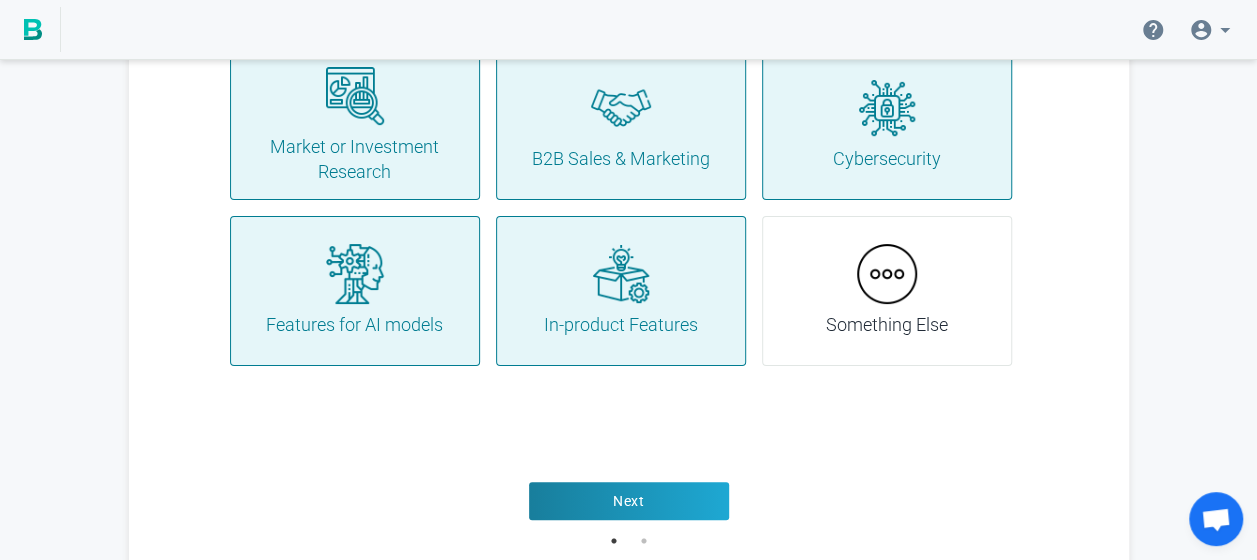 scroll, scrollTop: 134, scrollLeft: 0, axis: vertical 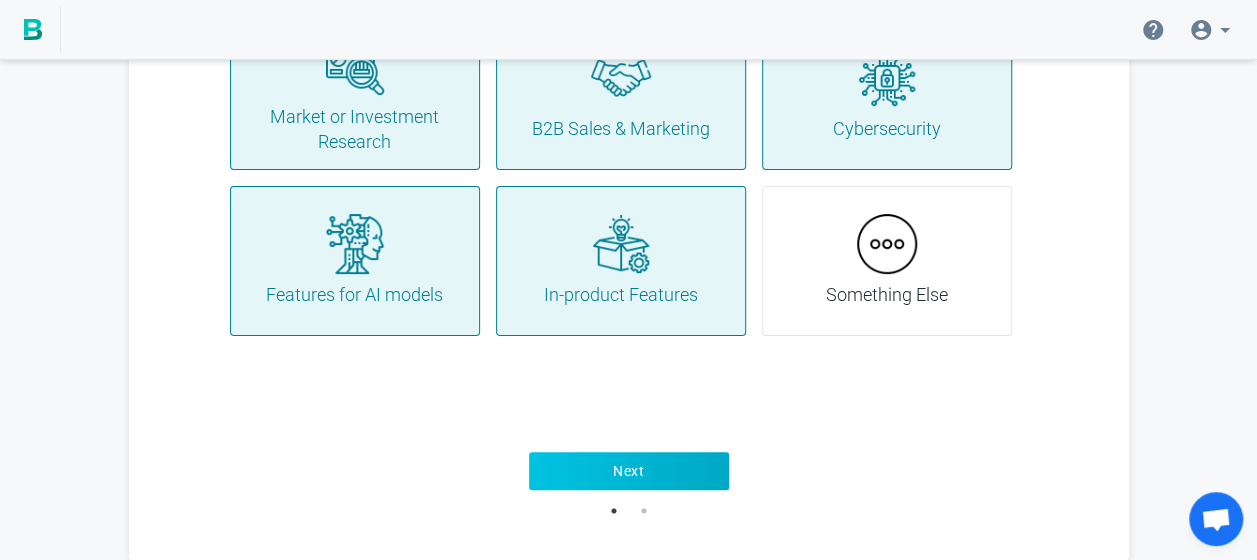 click on "Next" at bounding box center [629, 471] 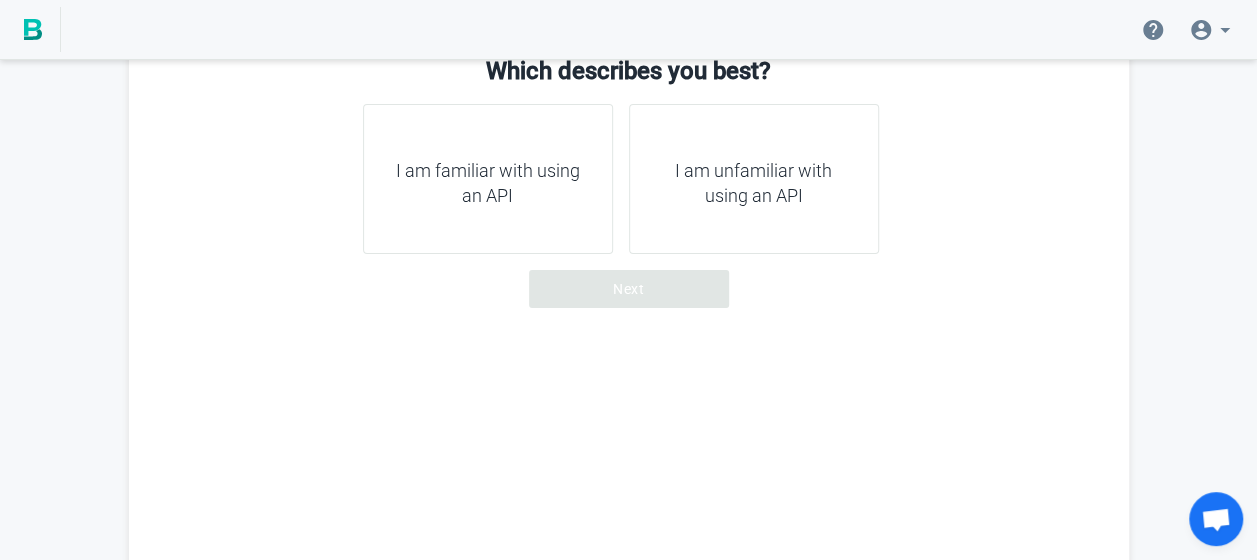 scroll, scrollTop: 0, scrollLeft: 0, axis: both 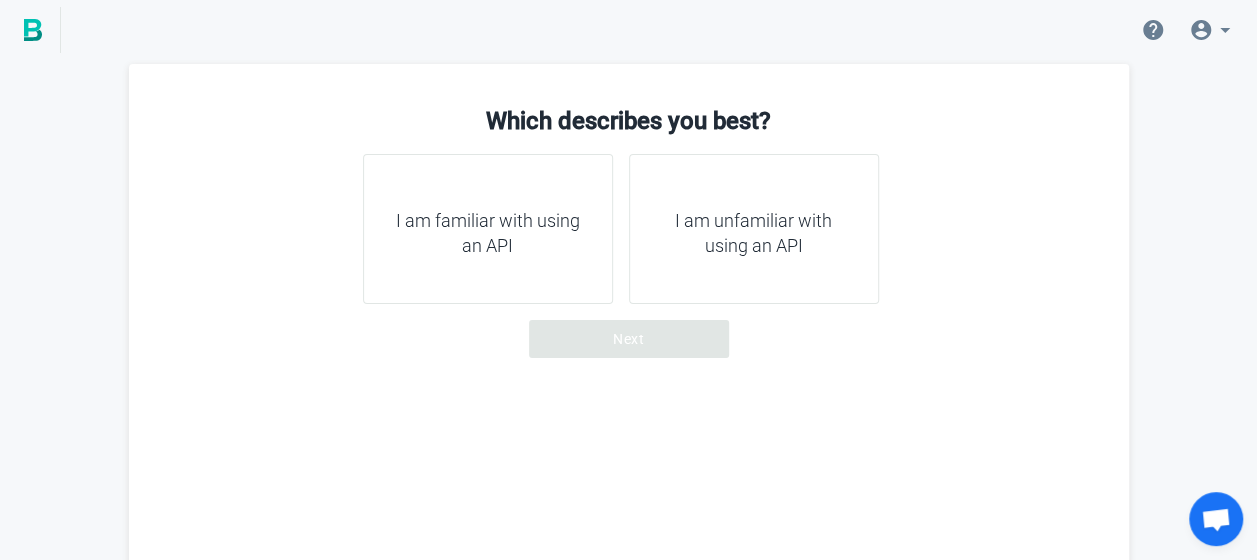 click on "I am unfamiliar with using an API" at bounding box center [754, 233] 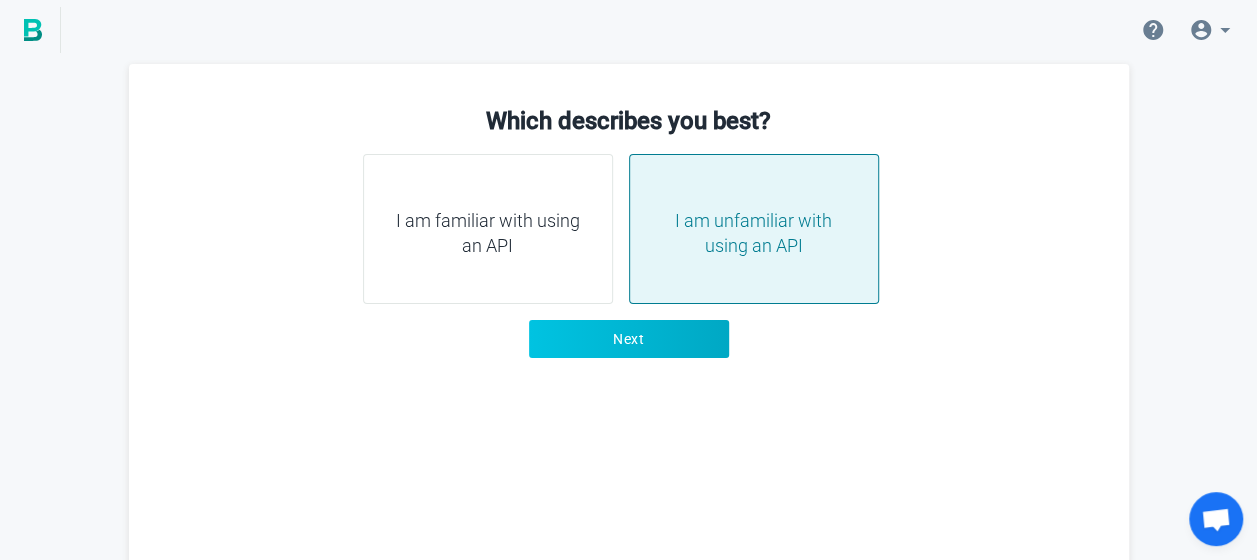 drag, startPoint x: 662, startPoint y: 326, endPoint x: 656, endPoint y: 336, distance: 11.661903 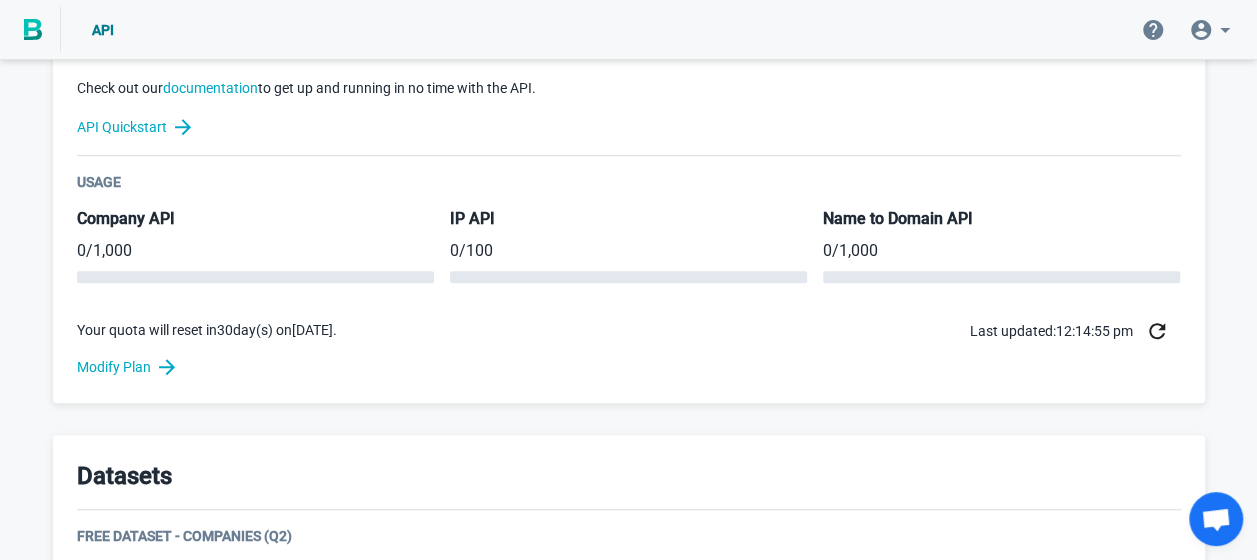 scroll, scrollTop: 1078, scrollLeft: 0, axis: vertical 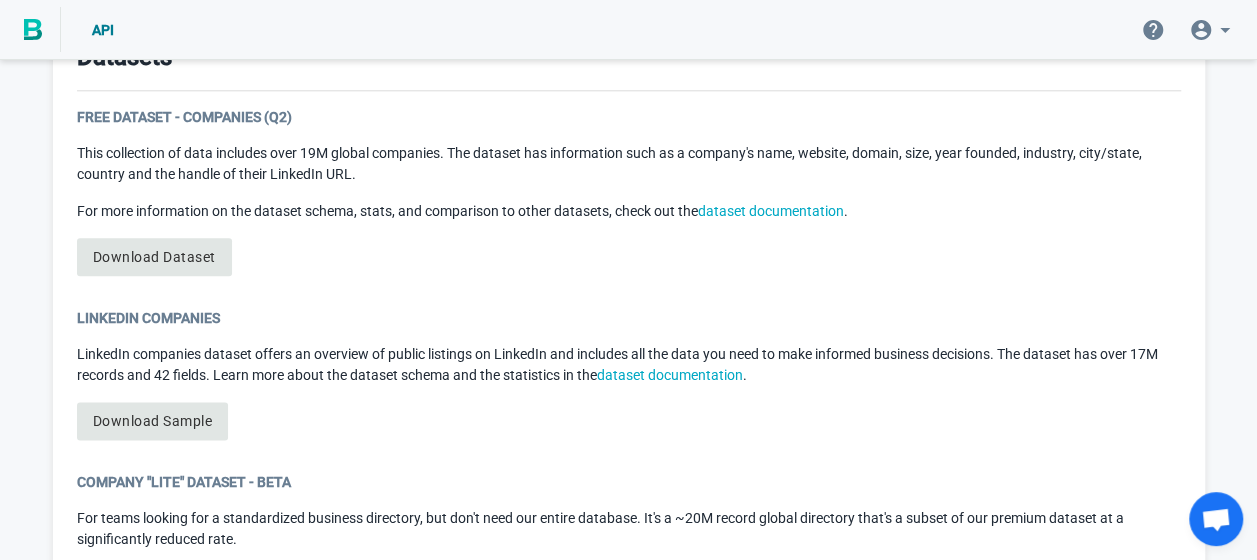 click on "This collection of data includes over 19M global companies. The dataset has information such as a company's name, website, domain, size, year founded, industry, city/state, country and the handle of their LinkedIn URL." at bounding box center (629, 164) 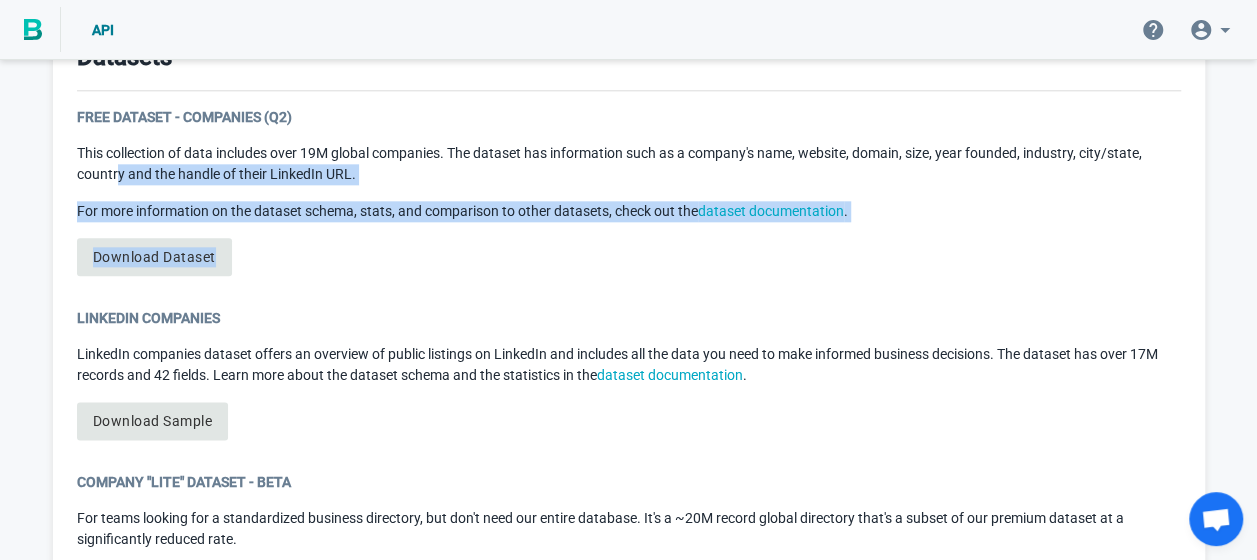 drag, startPoint x: 116, startPoint y: 164, endPoint x: 309, endPoint y: 237, distance: 206.34438 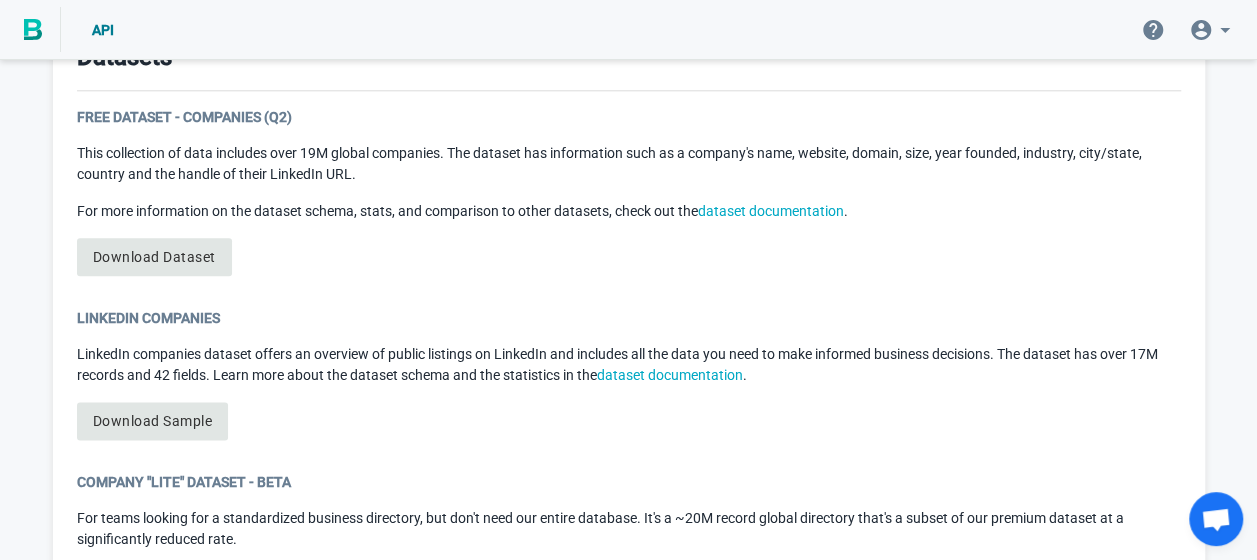 click on "Free Dataset - Companies (Q2) This collection of data includes over 19M global companies. The dataset has information such as a company's name, website, domain, size, year founded, industry, city/state, country and the handle of their LinkedIn URL. For more information on the dataset schema, stats, and comparison to other datasets, check out the  dataset documentation . Download Dataset" at bounding box center [629, 199] 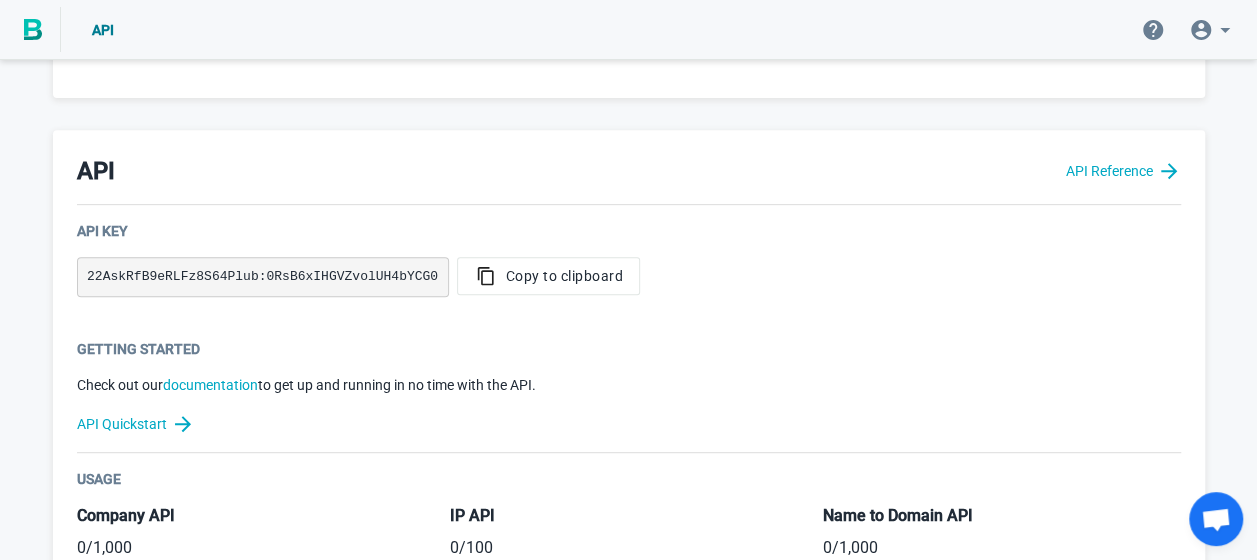 scroll, scrollTop: 0, scrollLeft: 0, axis: both 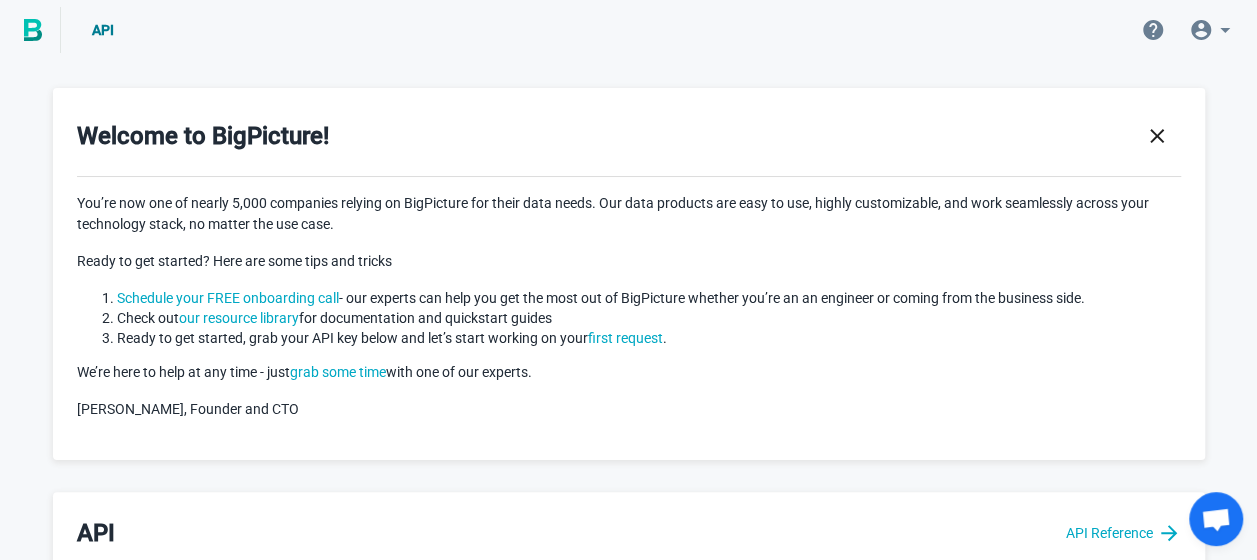click on "You’re now one of nearly 5,000 companies relying on BigPicture for their data needs. Our data products are easy to use, highly customizable, and work seamlessly across your technology stack, no matter the use case." at bounding box center (629, 214) 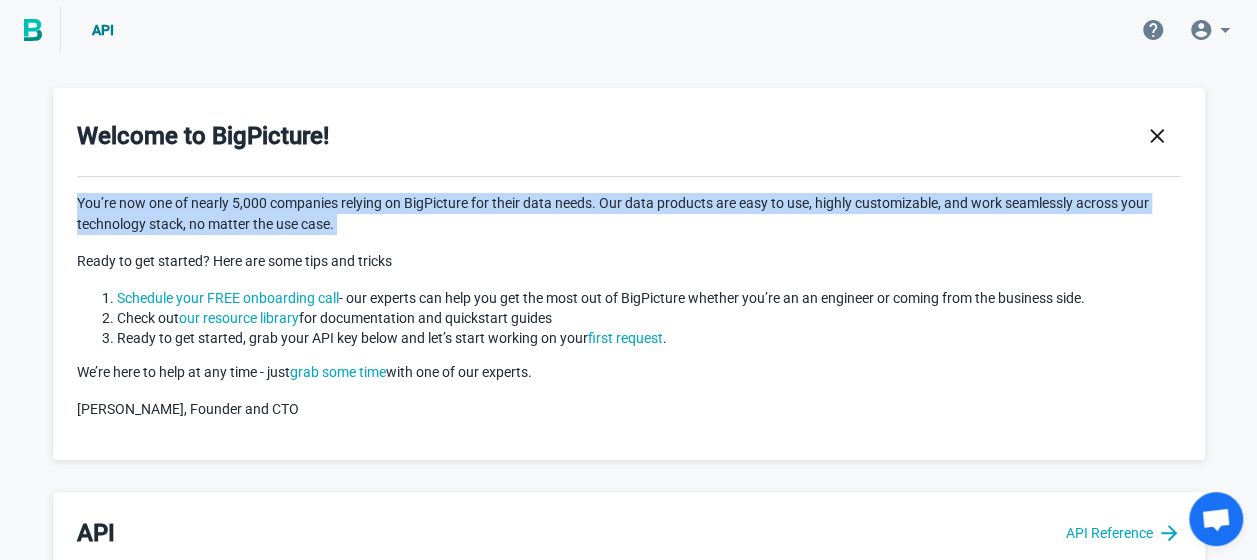 drag, startPoint x: 78, startPoint y: 203, endPoint x: 381, endPoint y: 232, distance: 304.3846 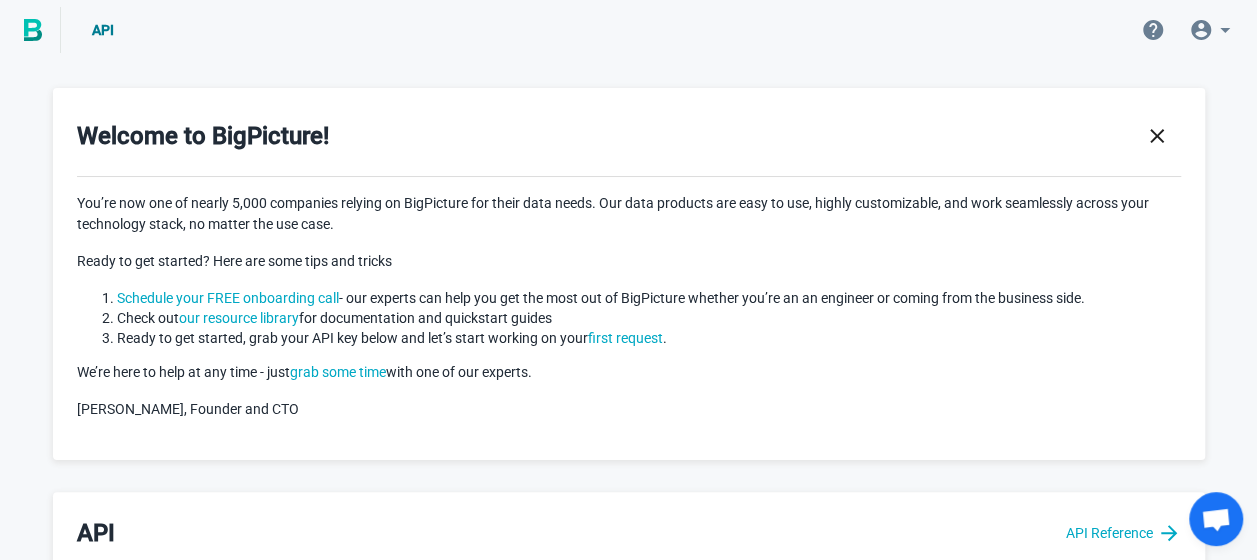 click on "You’re now one of nearly 5,000 companies relying on BigPicture for their data needs. Our data products are easy to use, highly customizable, and work seamlessly across your technology stack, no matter the use case." at bounding box center (629, 214) 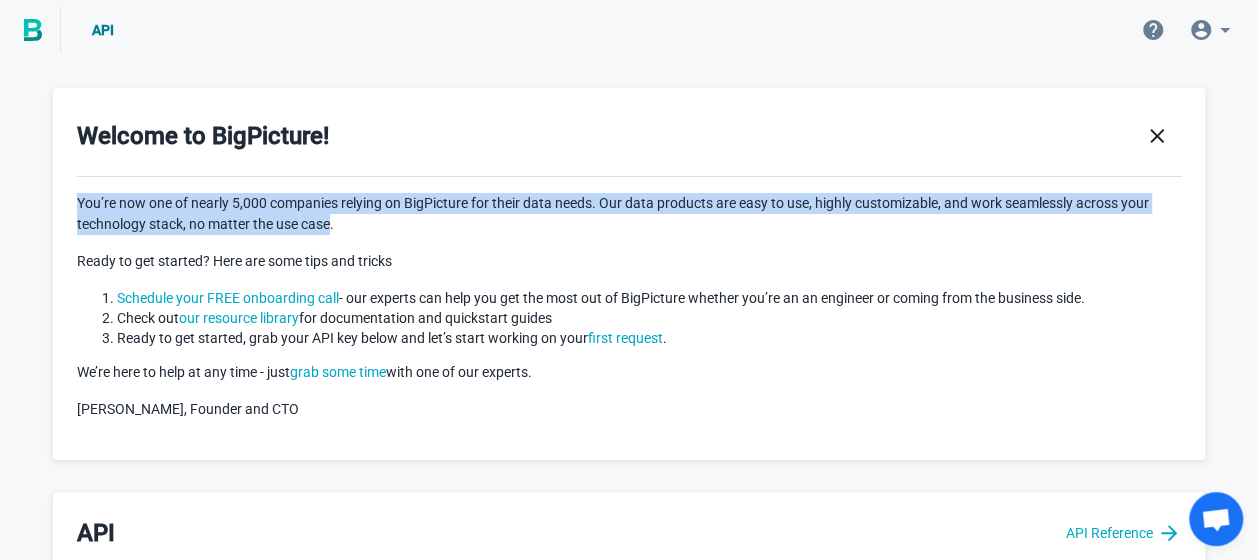 drag, startPoint x: 81, startPoint y: 200, endPoint x: 322, endPoint y: 232, distance: 243.1152 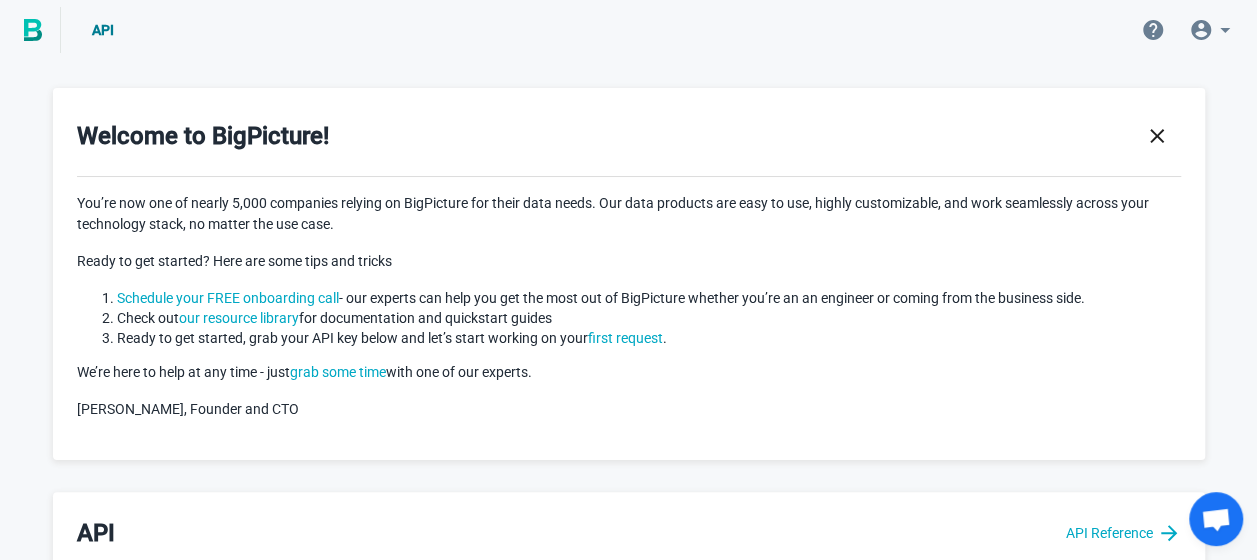 click on "You’re now one of nearly 5,000 companies relying on BigPicture for their data needs. Our data products are easy to use, highly customizable, and work seamlessly across your technology stack, no matter the use case." at bounding box center (629, 214) 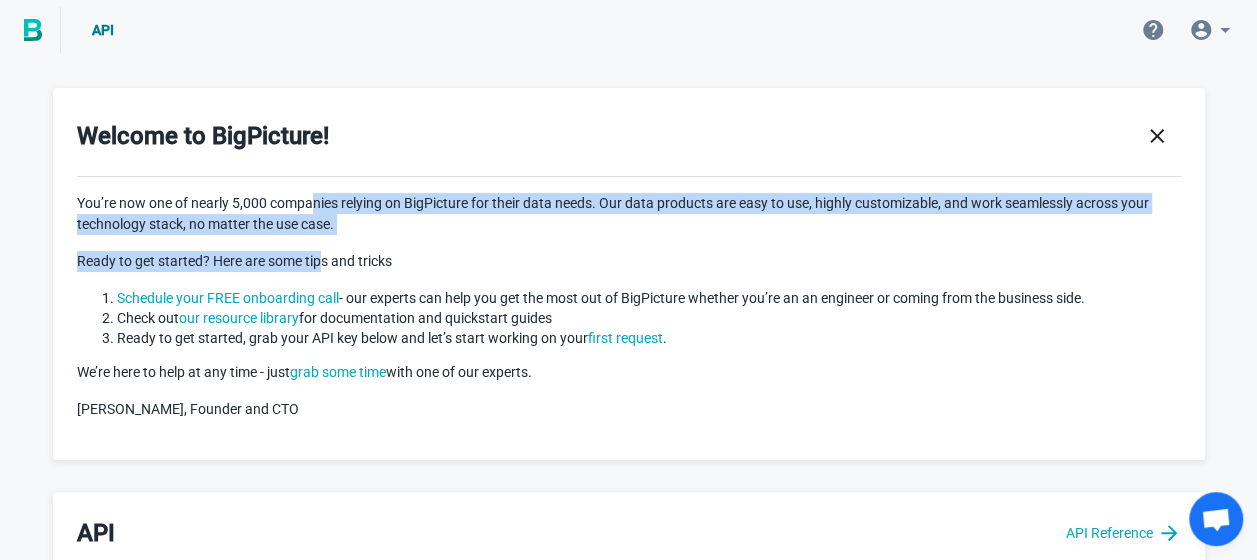drag, startPoint x: 314, startPoint y: 210, endPoint x: 320, endPoint y: 234, distance: 24.738634 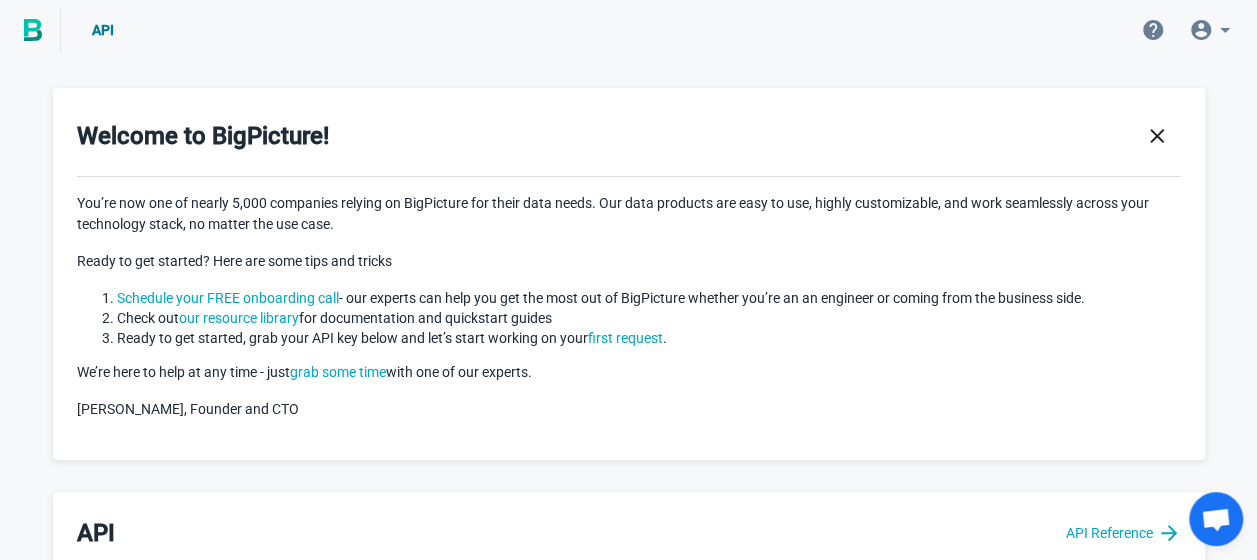 click on "You’re now one of nearly 5,000 companies relying on BigPicture for their data needs. Our data products are easy to use, highly customizable, and work seamlessly across your technology stack, no matter the use case." at bounding box center (629, 214) 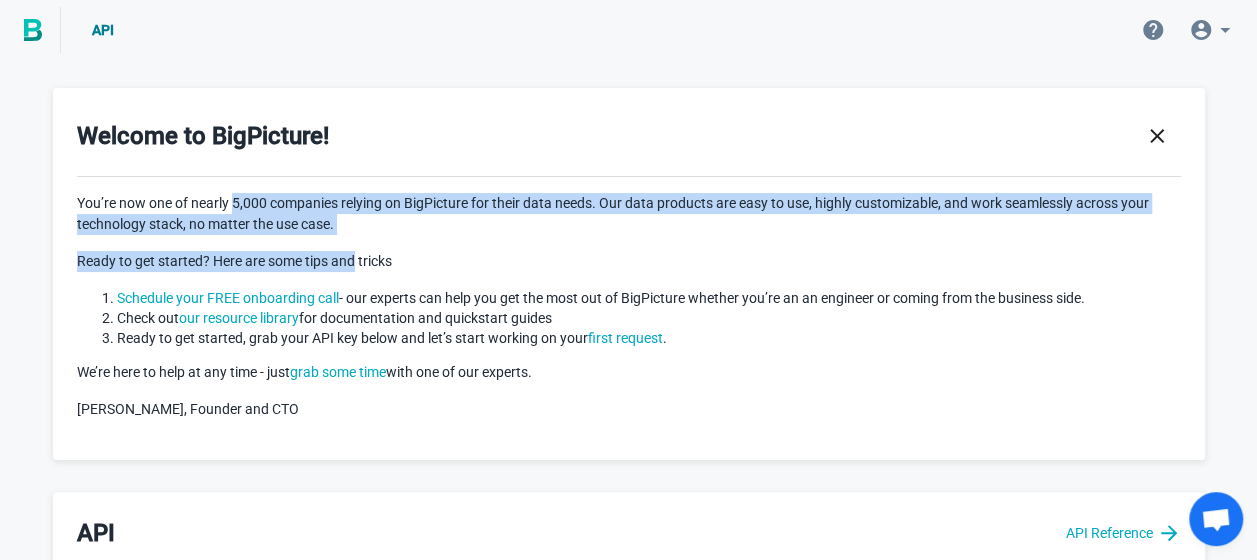 drag, startPoint x: 258, startPoint y: 198, endPoint x: 338, endPoint y: 237, distance: 89 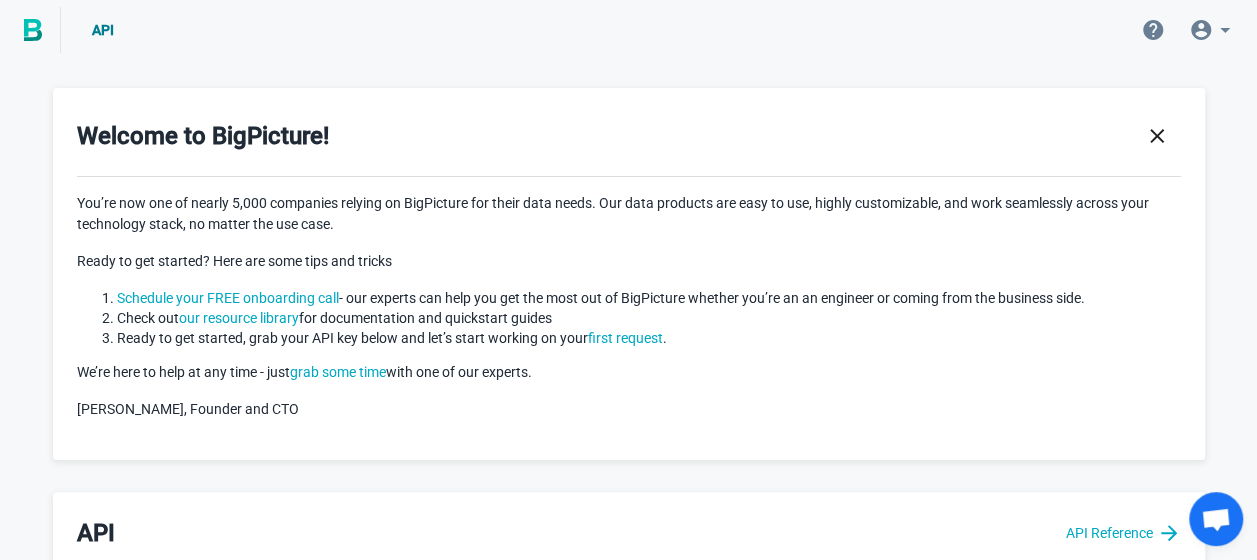 click on "You’re now one of nearly 5,000 companies relying on BigPicture for their data needs. Our data products are easy to use, highly customizable, and work seamlessly across your technology stack, no matter the use case." at bounding box center [629, 214] 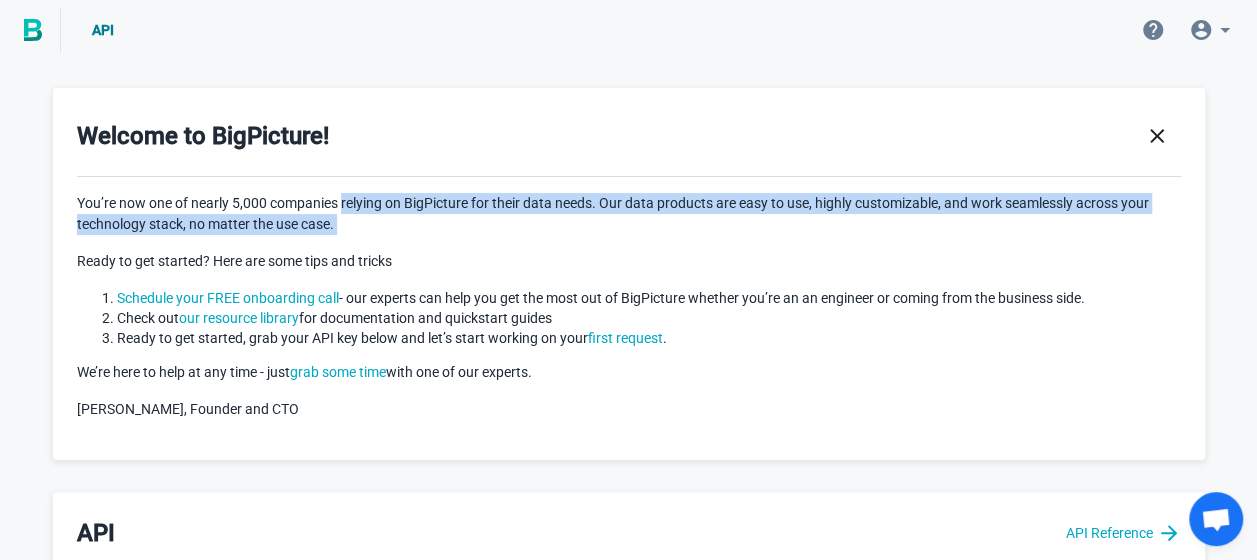 click on "You’re now one of nearly 5,000 companies relying on BigPicture for their data needs. Our data products are easy to use, highly customizable, and work seamlessly across your technology stack, no matter the use case." at bounding box center (629, 214) 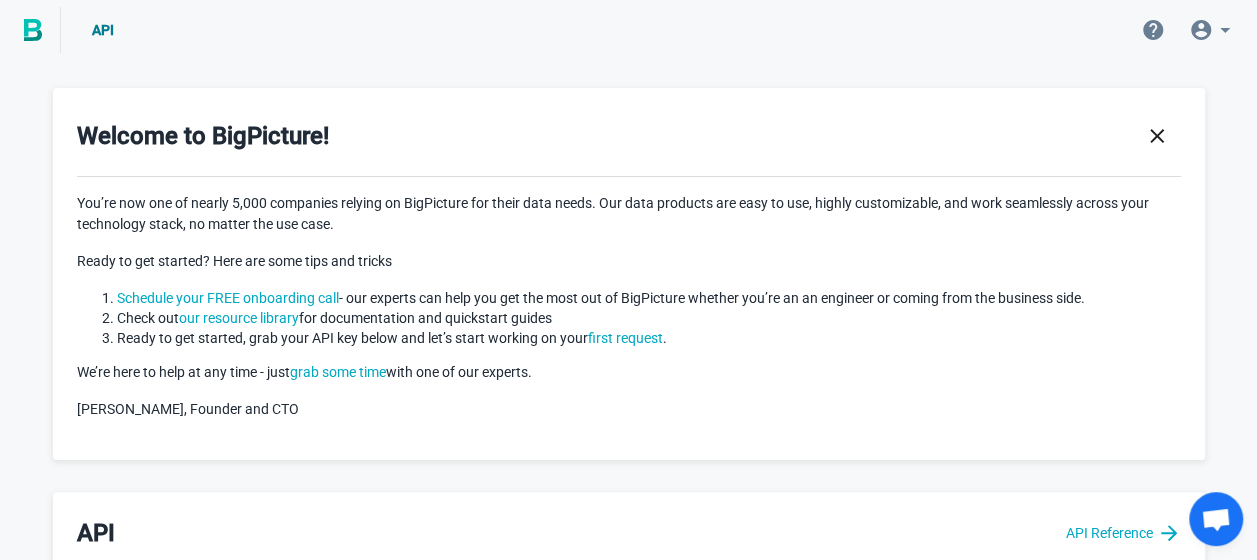 drag, startPoint x: 628, startPoint y: 252, endPoint x: 574, endPoint y: 238, distance: 55.7853 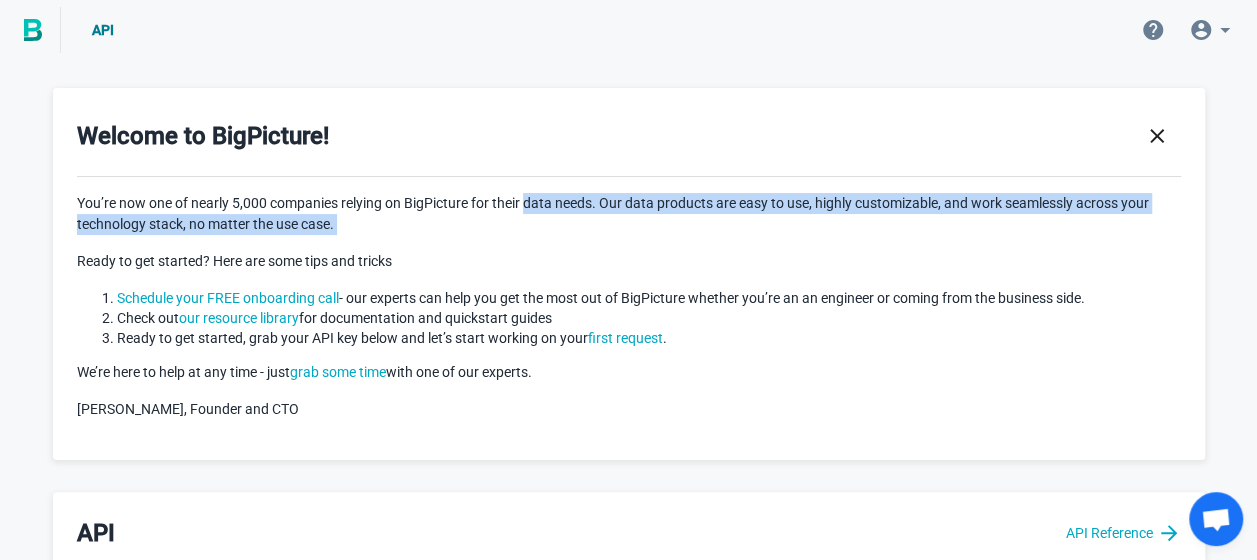 drag, startPoint x: 533, startPoint y: 200, endPoint x: 533, endPoint y: 229, distance: 29 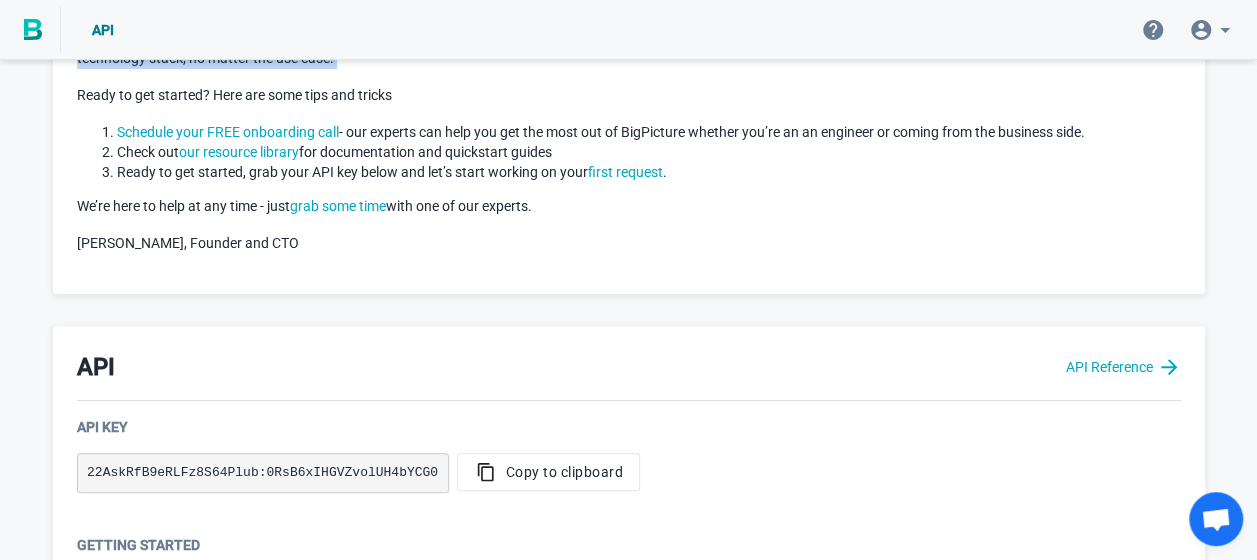 scroll, scrollTop: 0, scrollLeft: 0, axis: both 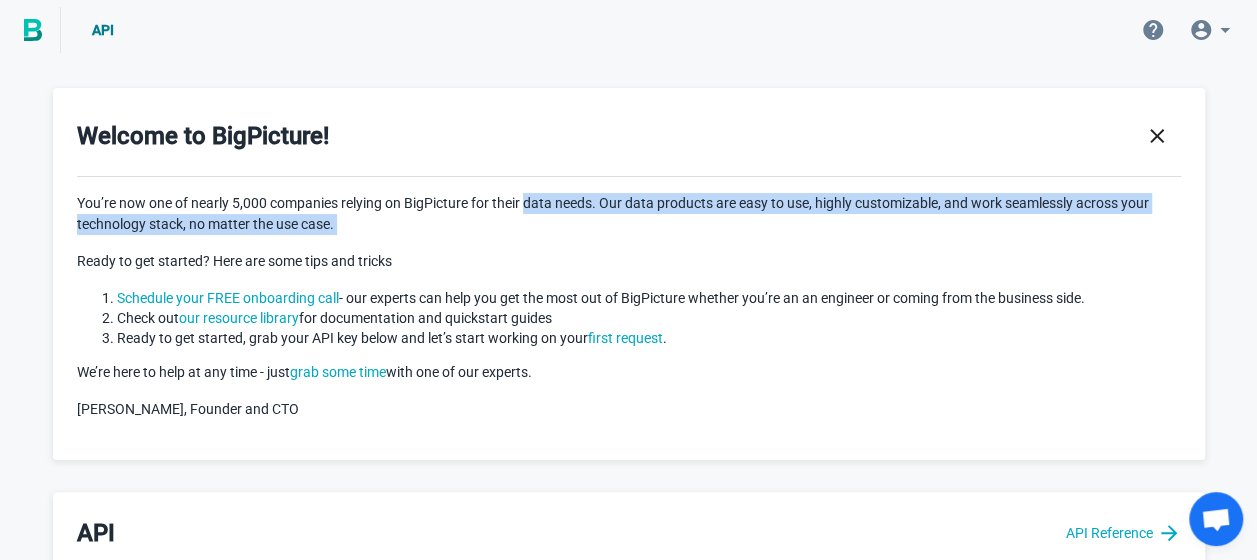 click on "You’re now one of nearly 5,000 companies relying on BigPicture for their data needs. Our data products are easy to use, highly customizable, and work seamlessly across your technology stack, no matter the use case." at bounding box center [629, 214] 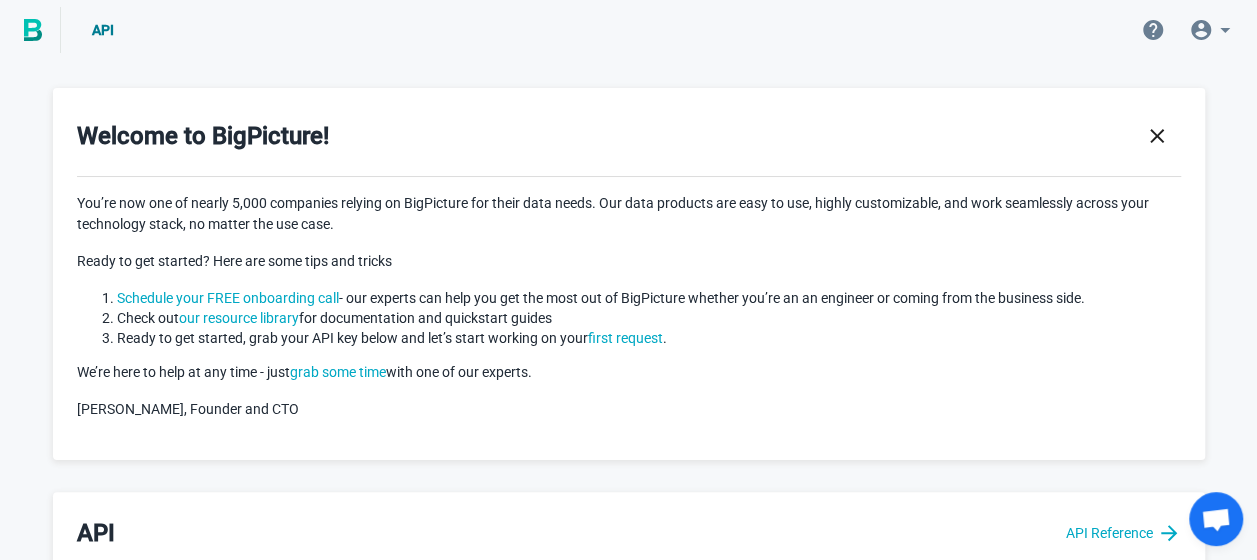 click on "You’re now one of nearly 5,000 companies relying on BigPicture for their data needs. Our data products are easy to use, highly customizable, and work seamlessly across your technology stack, no matter the use case." at bounding box center [629, 214] 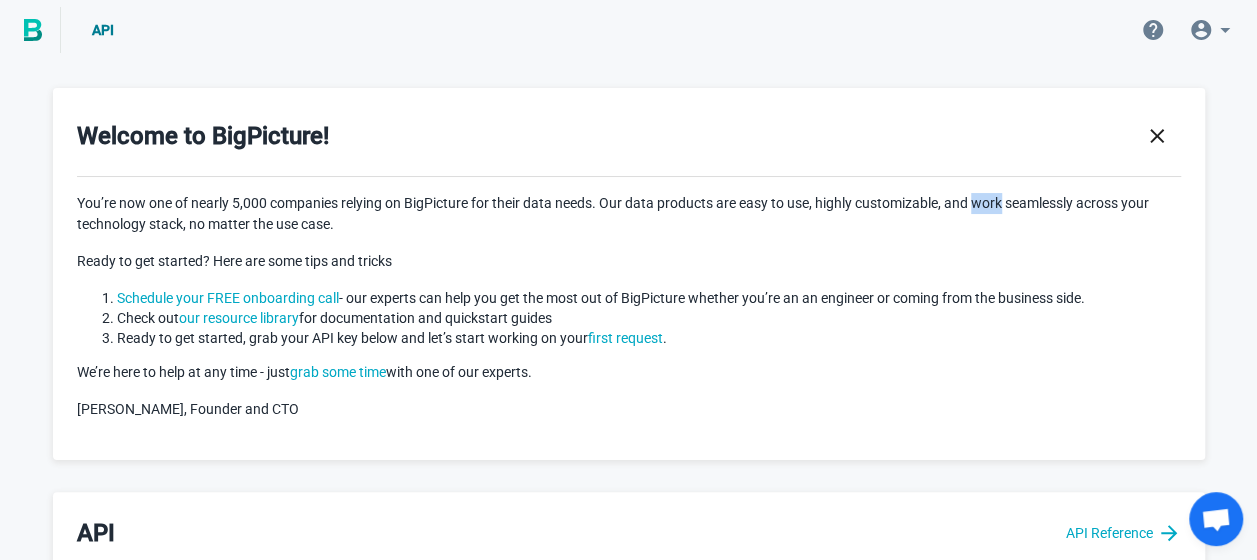 drag, startPoint x: 980, startPoint y: 199, endPoint x: 982, endPoint y: 214, distance: 15.132746 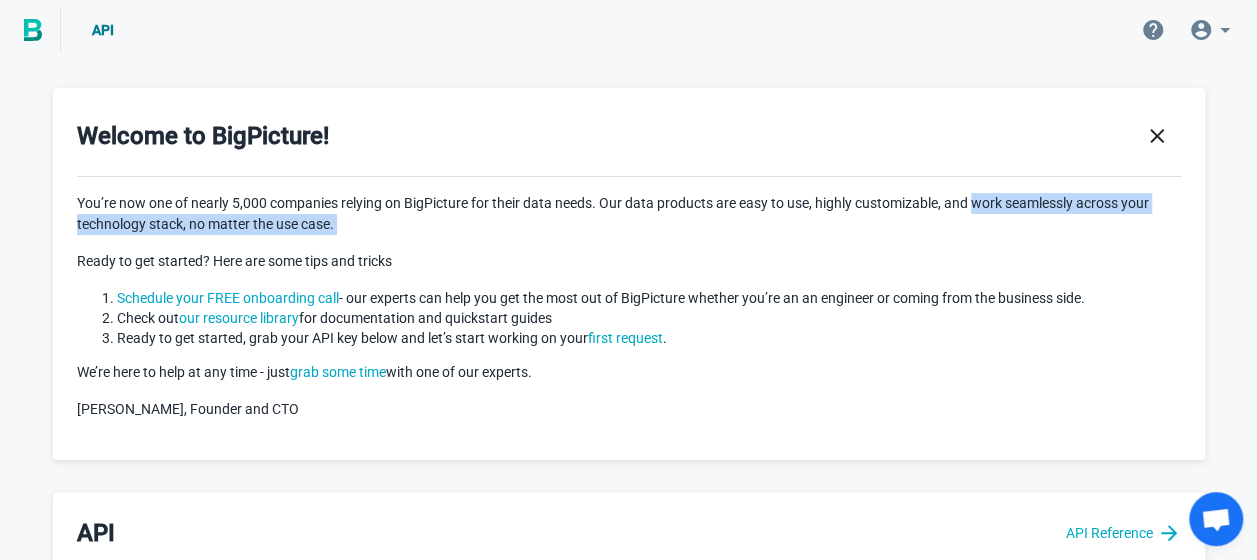 drag, startPoint x: 982, startPoint y: 214, endPoint x: 904, endPoint y: 219, distance: 78.160095 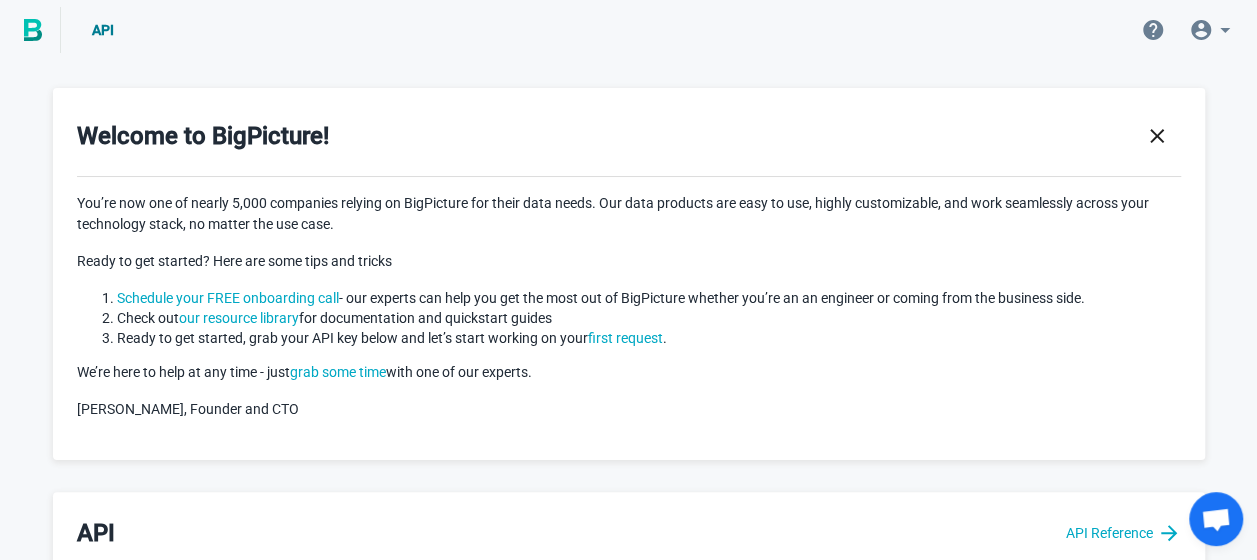 click on "You’re now one of nearly 5,000 companies relying on BigPicture for their data needs. Our data products are easy to use, highly customizable, and work seamlessly across your technology stack, no matter the use case." at bounding box center [629, 214] 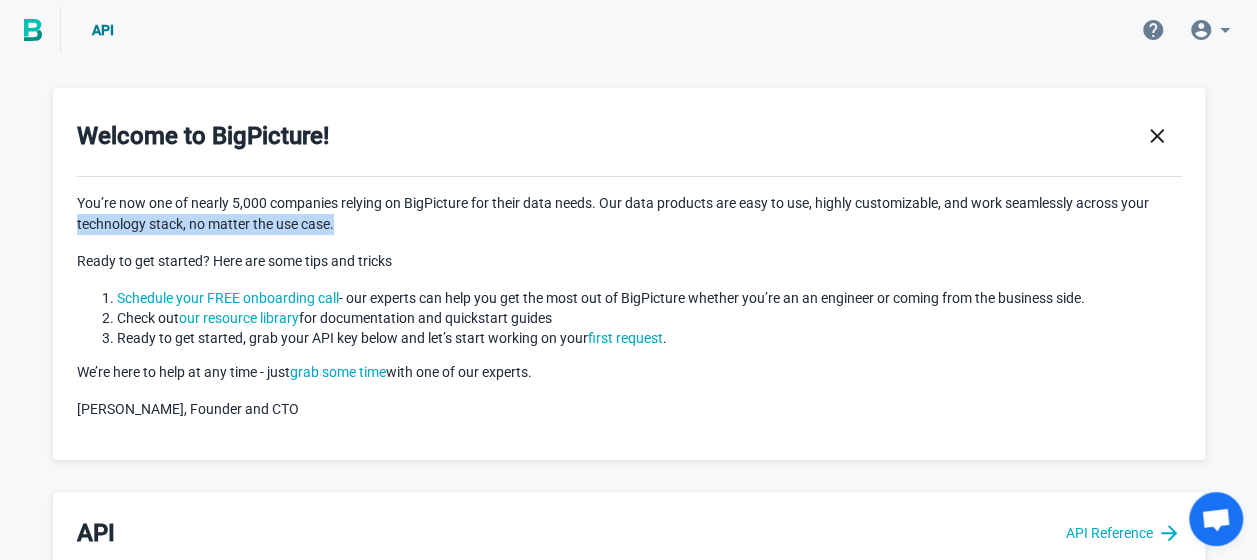 drag, startPoint x: 95, startPoint y: 224, endPoint x: 331, endPoint y: 228, distance: 236.03389 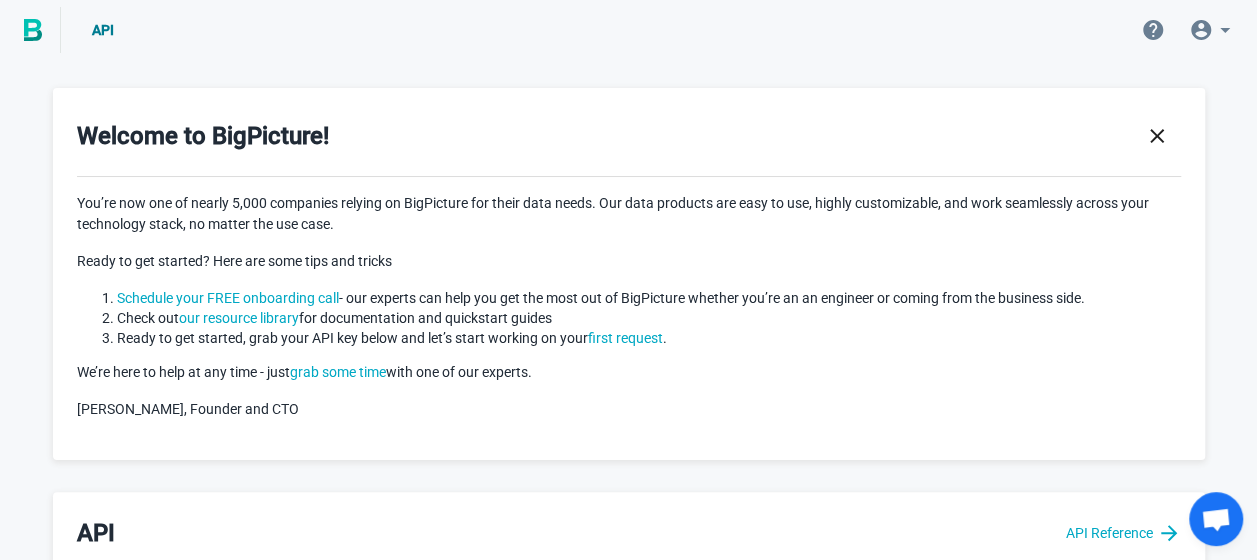click on "Ready to get started? Here are some tips and tricks" at bounding box center (629, 261) 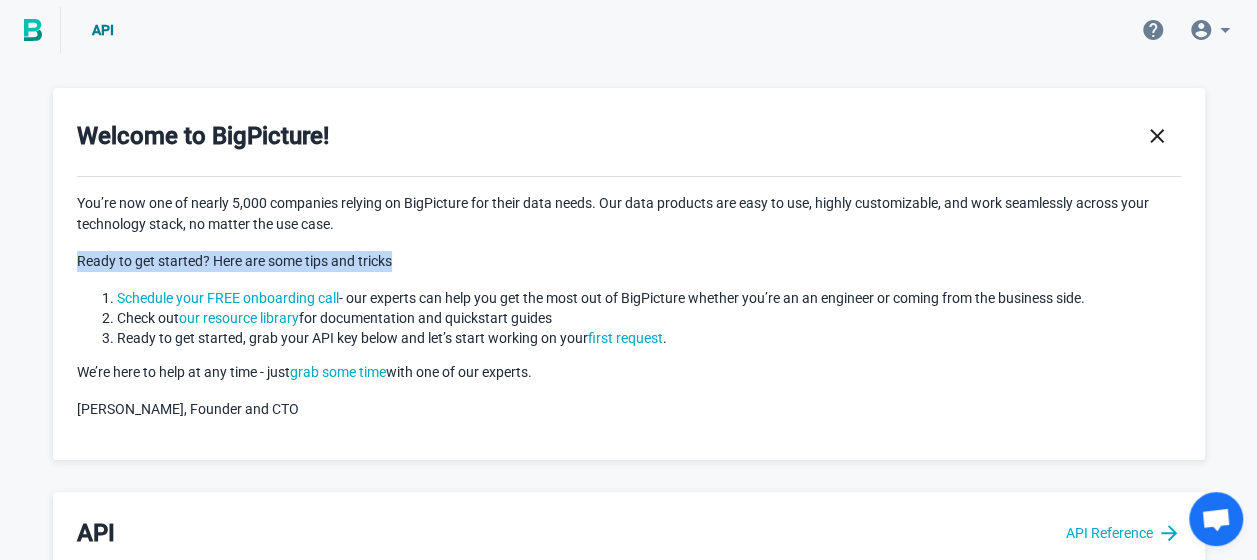 drag, startPoint x: 97, startPoint y: 262, endPoint x: 378, endPoint y: 256, distance: 281.06406 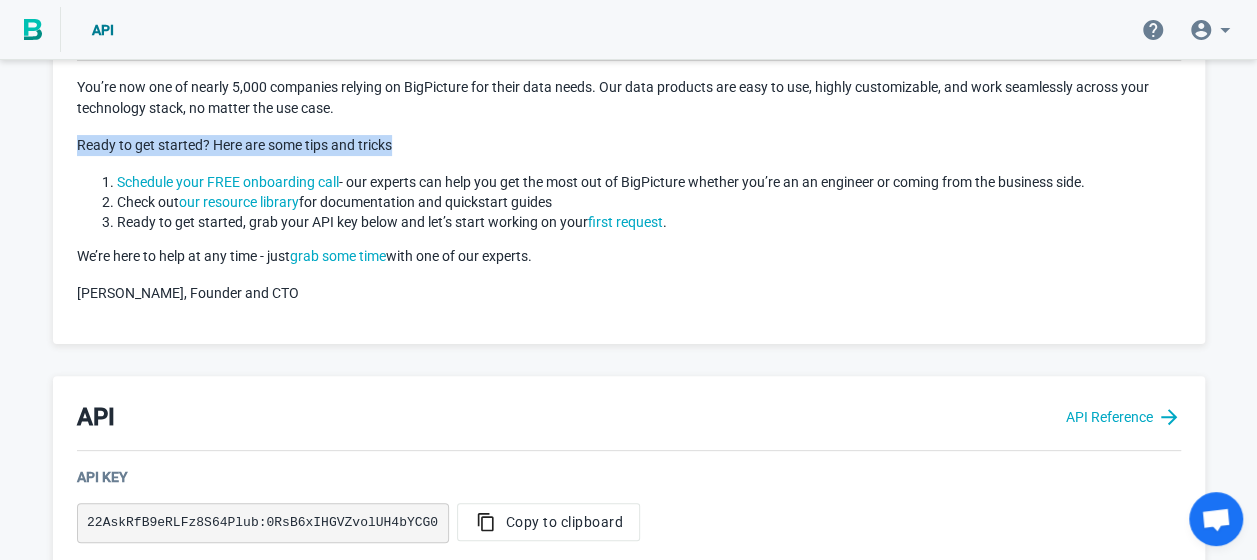 scroll, scrollTop: 166, scrollLeft: 0, axis: vertical 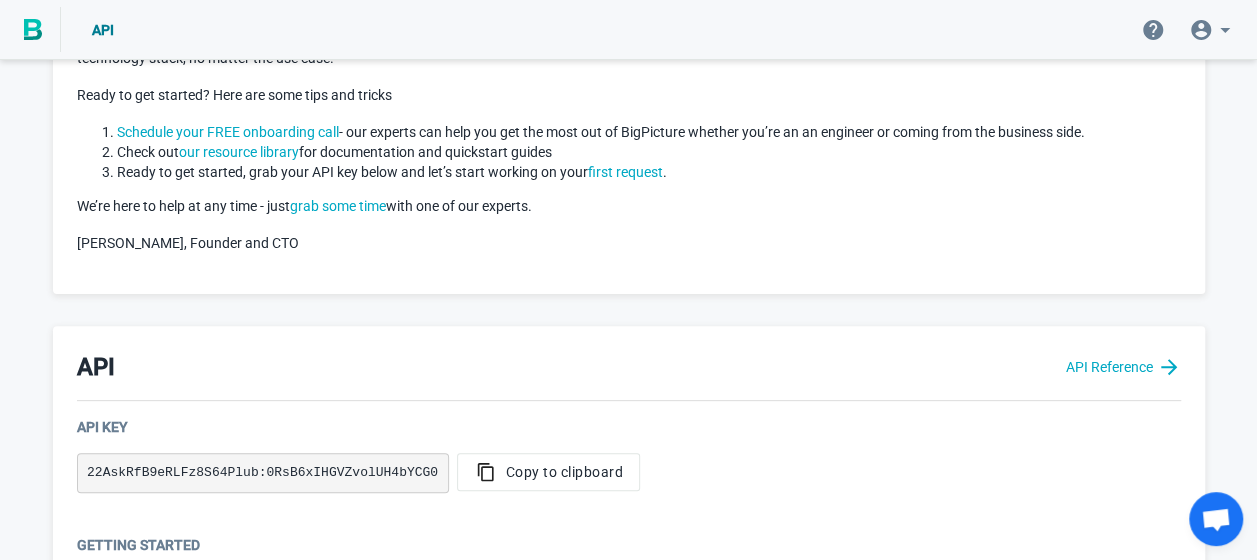 click on "You’re now one of nearly 5,000 companies relying on BigPicture for their data needs. Our data products are easy to use, highly customizable, and work seamlessly across your technology stack, no matter the use case. Ready to get started? Here are some tips and tricks Schedule your FREE onboarding call  - our experts can help you get the most out of BigPicture whether you’re an an engineer or coming from the business side. Check out  our resource library  for documentation and quickstart guides Ready to get started, grab your API key below and let’s start working on your  first request . We’re here to help at any time - just  grab some time  with one of our experts.  Michael Frye, Founder and CTO" at bounding box center [629, 140] 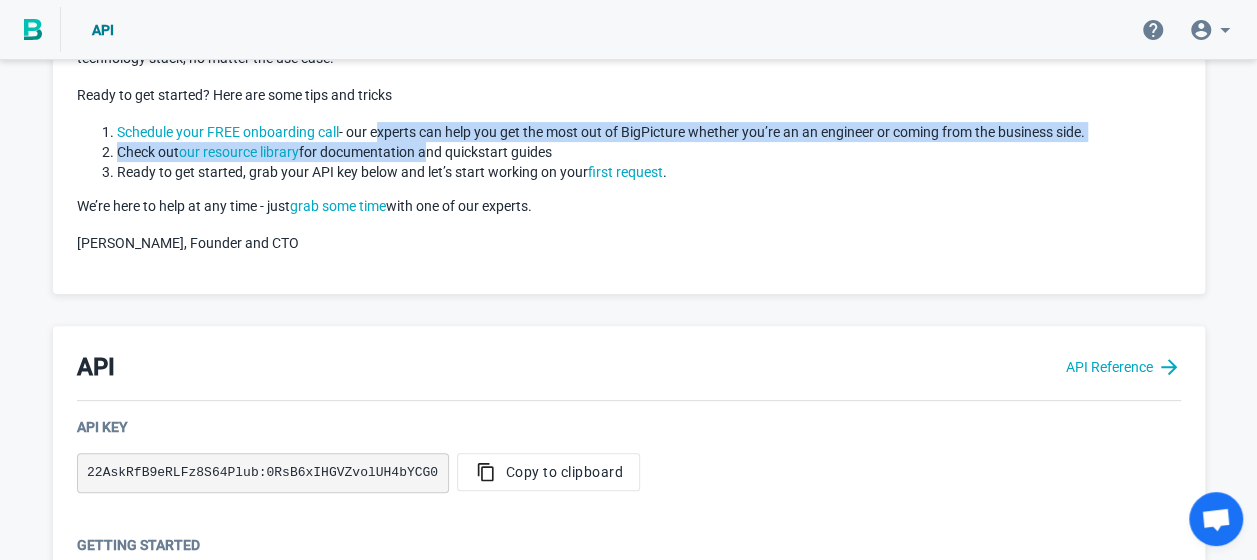 drag, startPoint x: 389, startPoint y: 120, endPoint x: 417, endPoint y: 158, distance: 47.201694 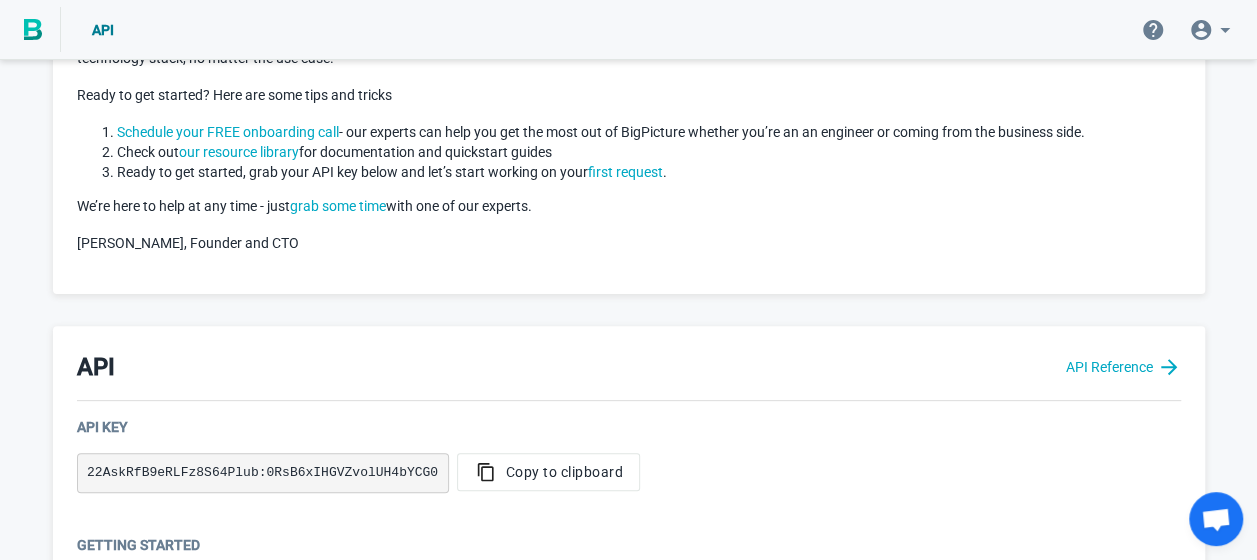 click on "You’re now one of nearly 5,000 companies relying on BigPicture for their data needs. Our data products are easy to use, highly customizable, and work seamlessly across your technology stack, no matter the use case. Ready to get started? Here are some tips and tricks Schedule your FREE onboarding call  - our experts can help you get the most out of BigPicture whether you’re an an engineer or coming from the business side. Check out  our resource library  for documentation and quickstart guides Ready to get started, grab your API key below and let’s start working on your  first request . We’re here to help at any time - just  grab some time  with one of our experts.  Michael Frye, Founder and CTO" at bounding box center (629, 140) 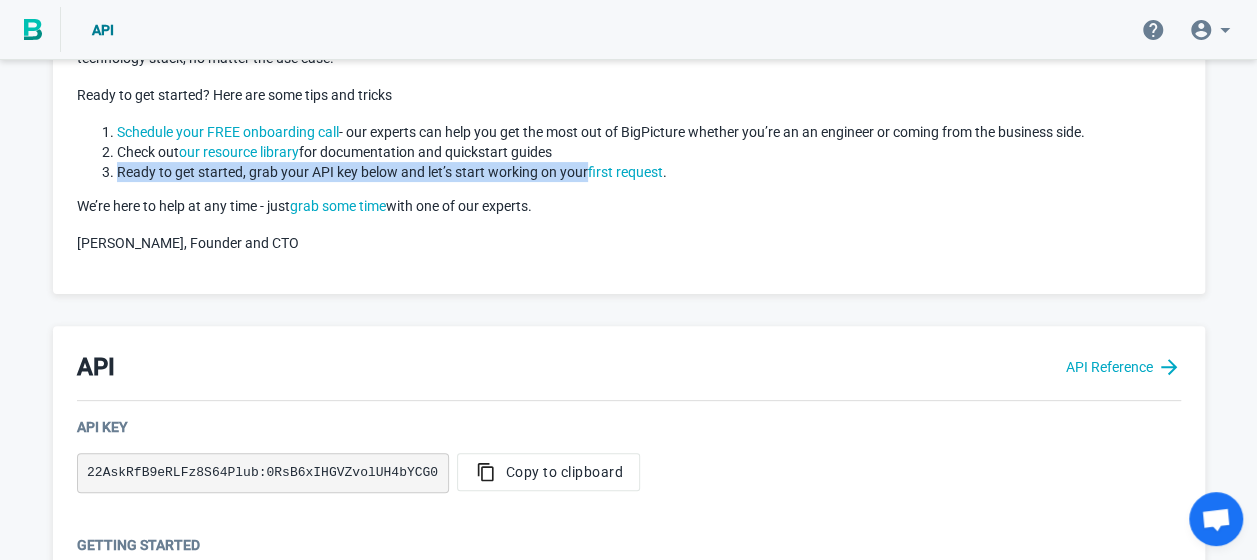 drag, startPoint x: 249, startPoint y: 179, endPoint x: 572, endPoint y: 174, distance: 323.0387 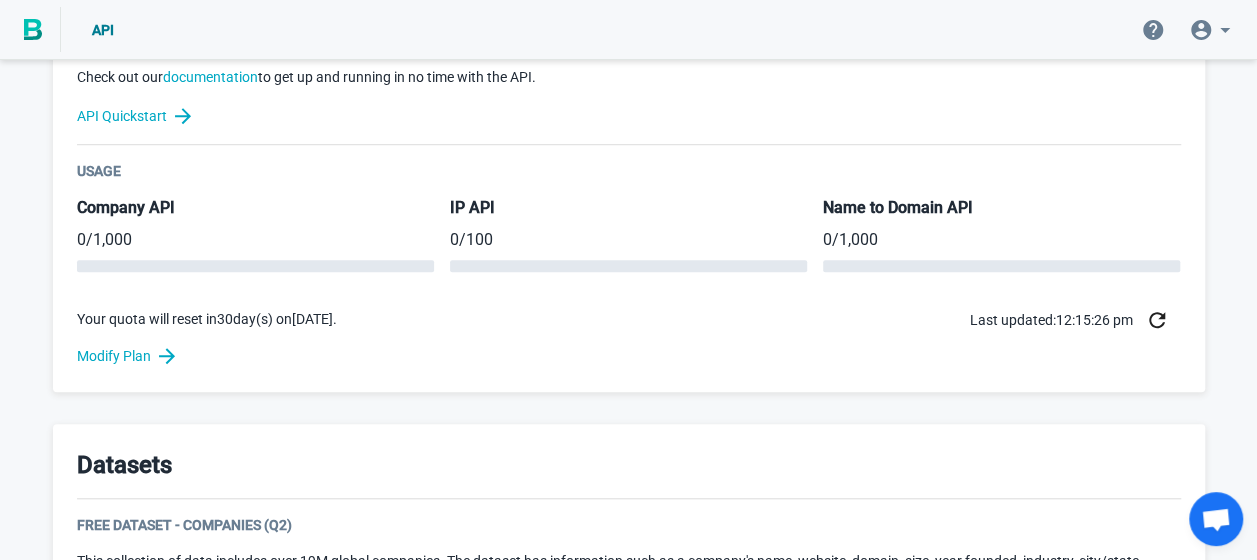 scroll, scrollTop: 1000, scrollLeft: 0, axis: vertical 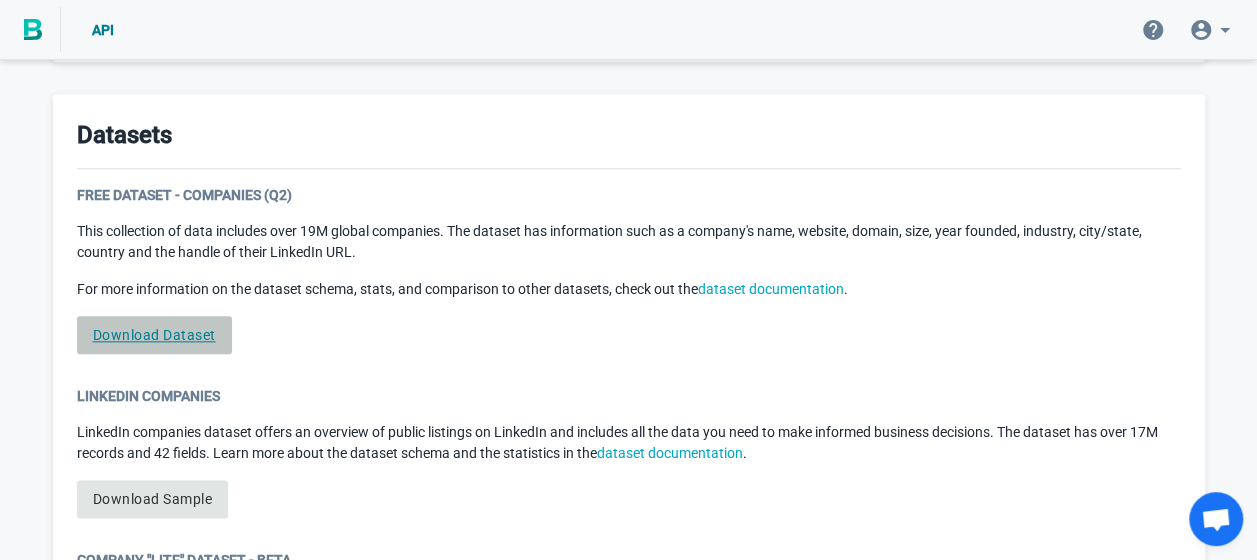 click on "Download Dataset" at bounding box center [154, 335] 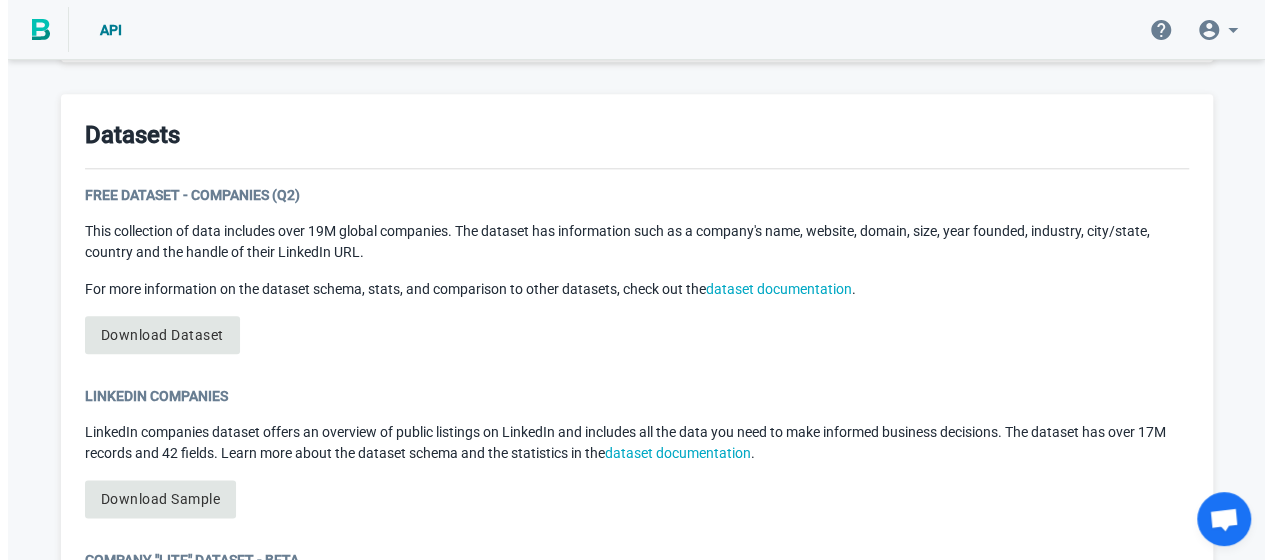 scroll, scrollTop: 1333, scrollLeft: 0, axis: vertical 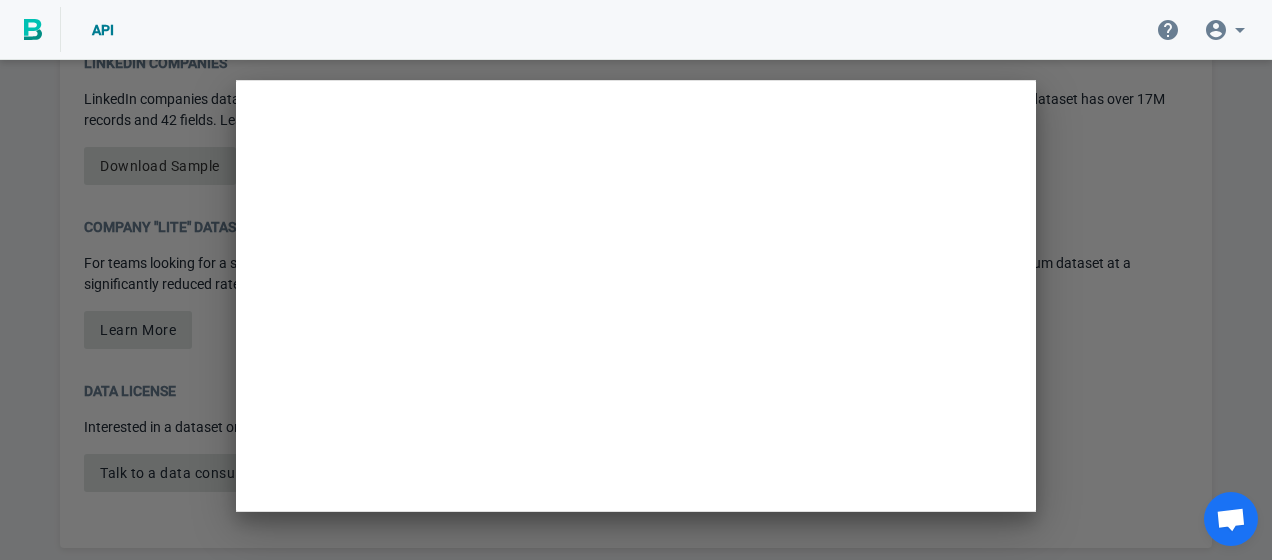 click at bounding box center [636, 280] 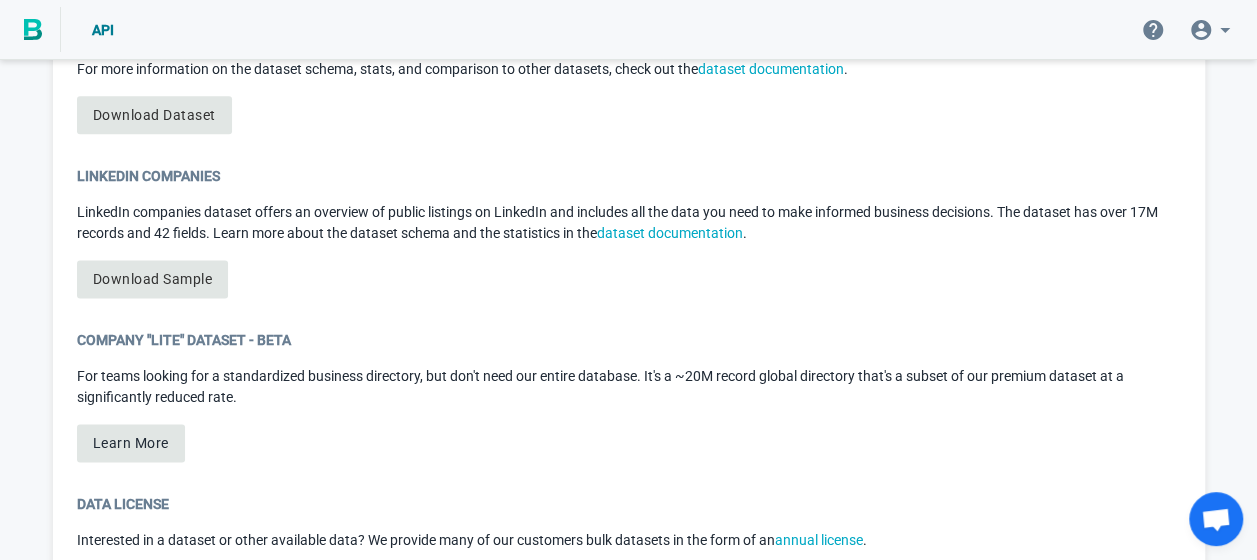 scroll, scrollTop: 1176, scrollLeft: 0, axis: vertical 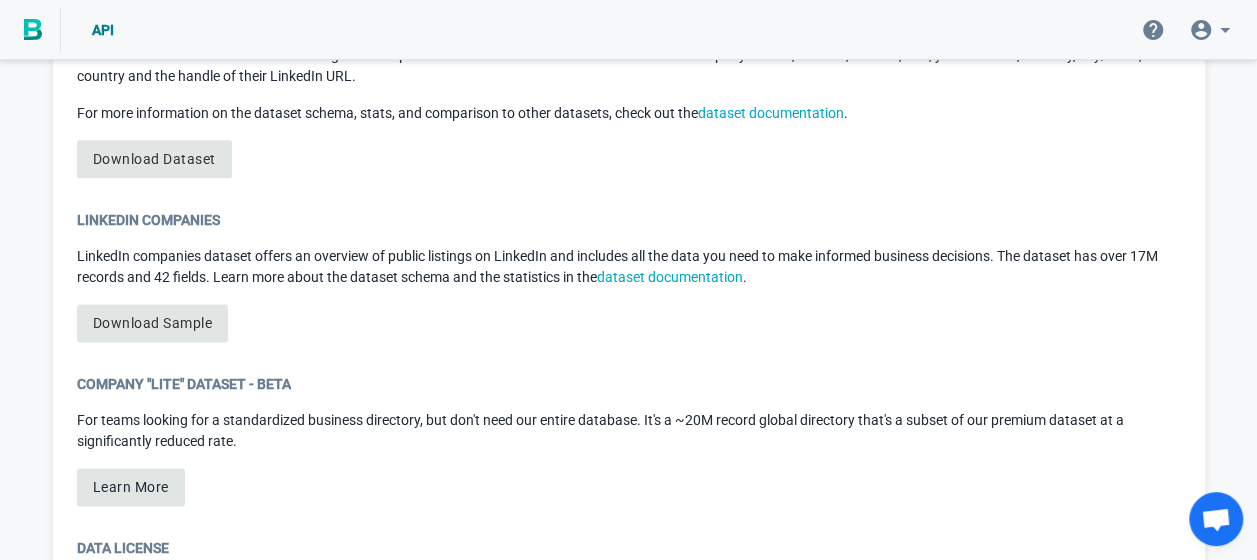 click on "LinkedIn companies dataset offers an overview of public listings on LinkedIn and includes all the data you need to make informed business decisions. The dataset has over 17M records and 42 fields. Learn more about the dataset schema and the statistics in the   dataset documentation ." at bounding box center [629, 267] 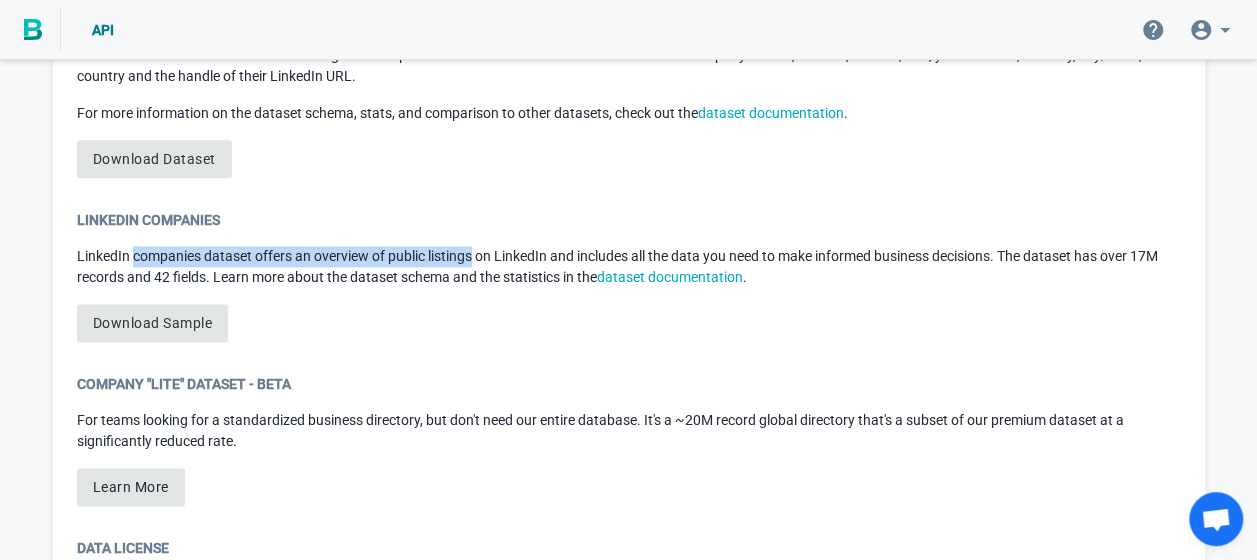 click on "LinkedIn companies dataset offers an overview of public listings on LinkedIn and includes all the data you need to make informed business decisions. The dataset has over 17M records and 42 fields. Learn more about the dataset schema and the statistics in the   dataset documentation ." at bounding box center [629, 267] 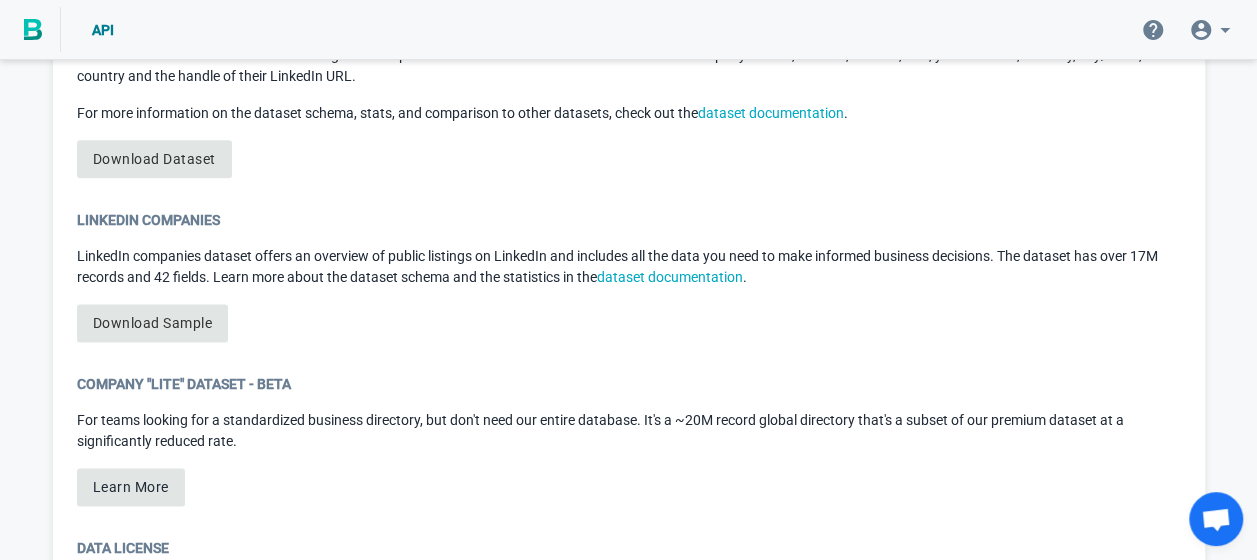 drag, startPoint x: 479, startPoint y: 261, endPoint x: 502, endPoint y: 263, distance: 23.086792 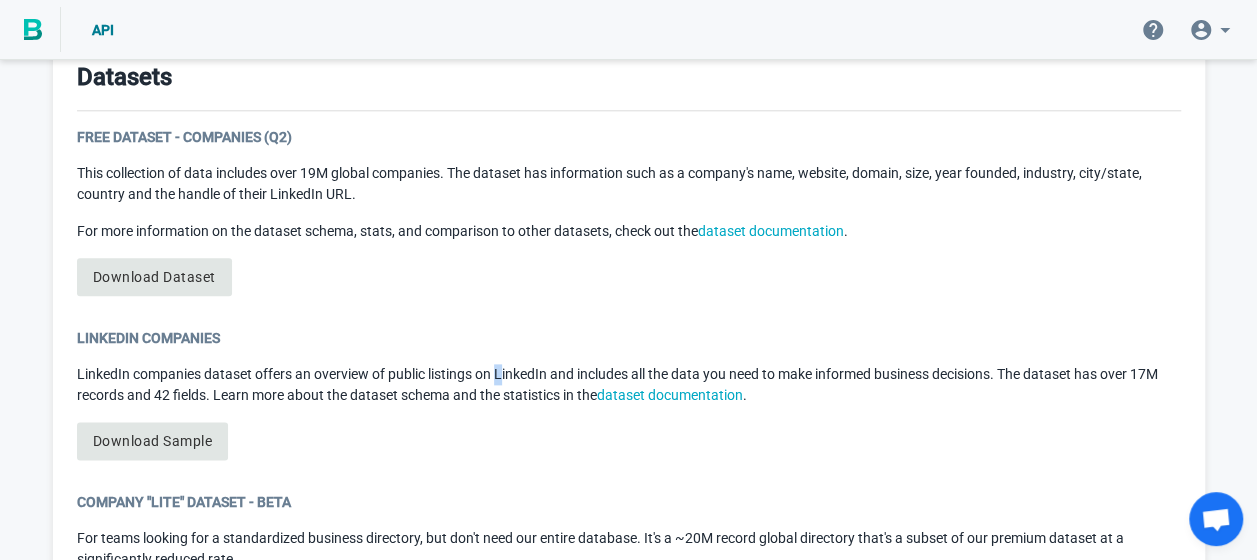 scroll, scrollTop: 1009, scrollLeft: 0, axis: vertical 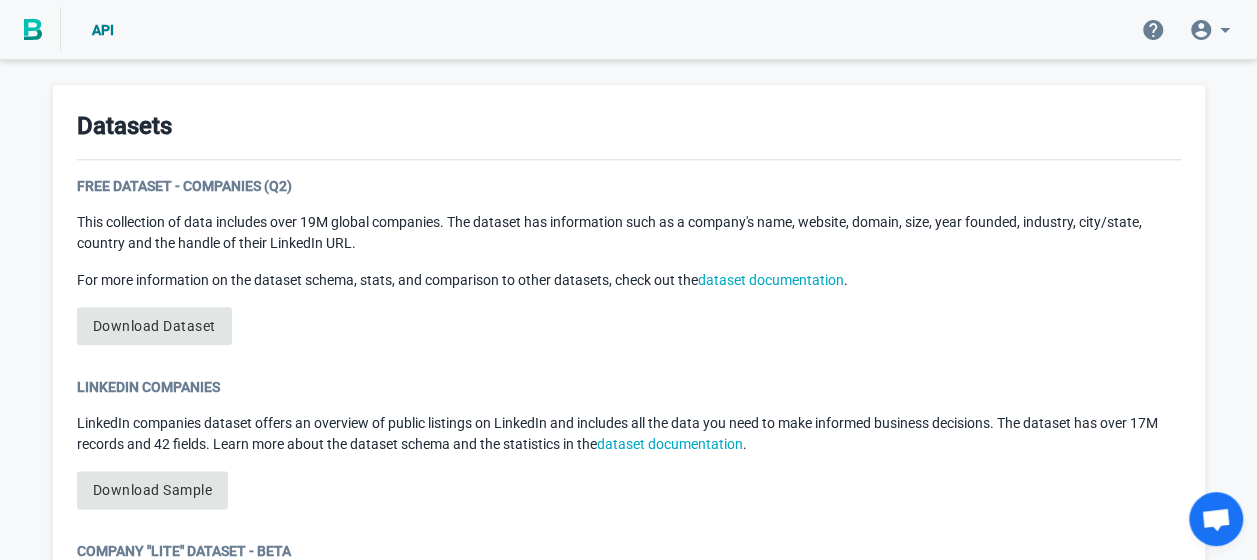 click on "This collection of data includes over 19M global companies. The dataset has information such as a company's name, website, domain, size, year founded, industry, city/state, country and the handle of their LinkedIn URL." at bounding box center [629, 233] 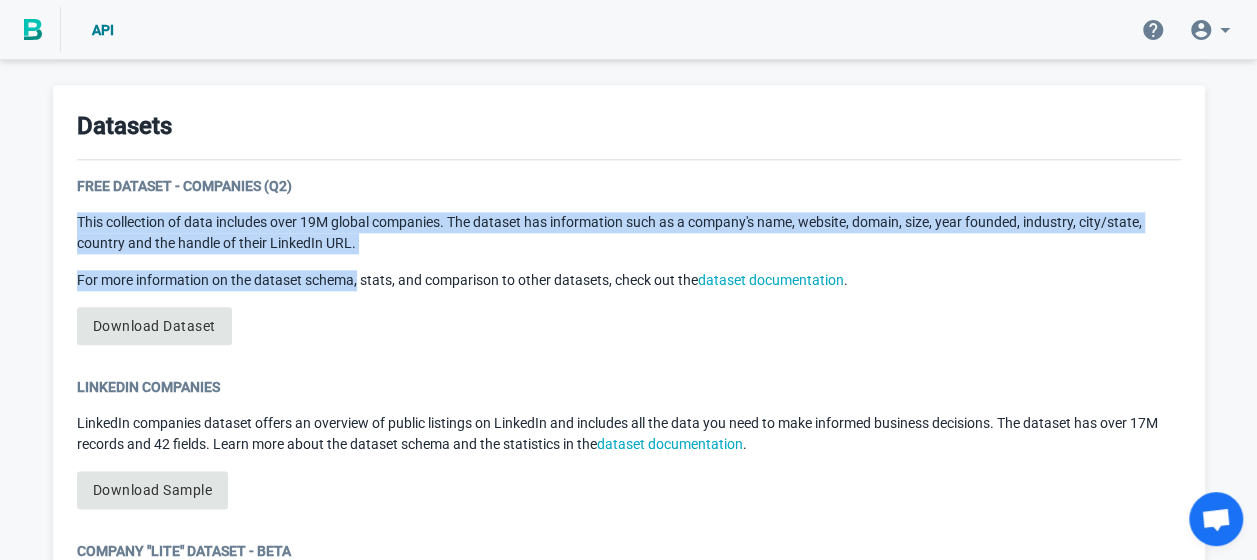 drag, startPoint x: 86, startPoint y: 212, endPoint x: 355, endPoint y: 285, distance: 278.72925 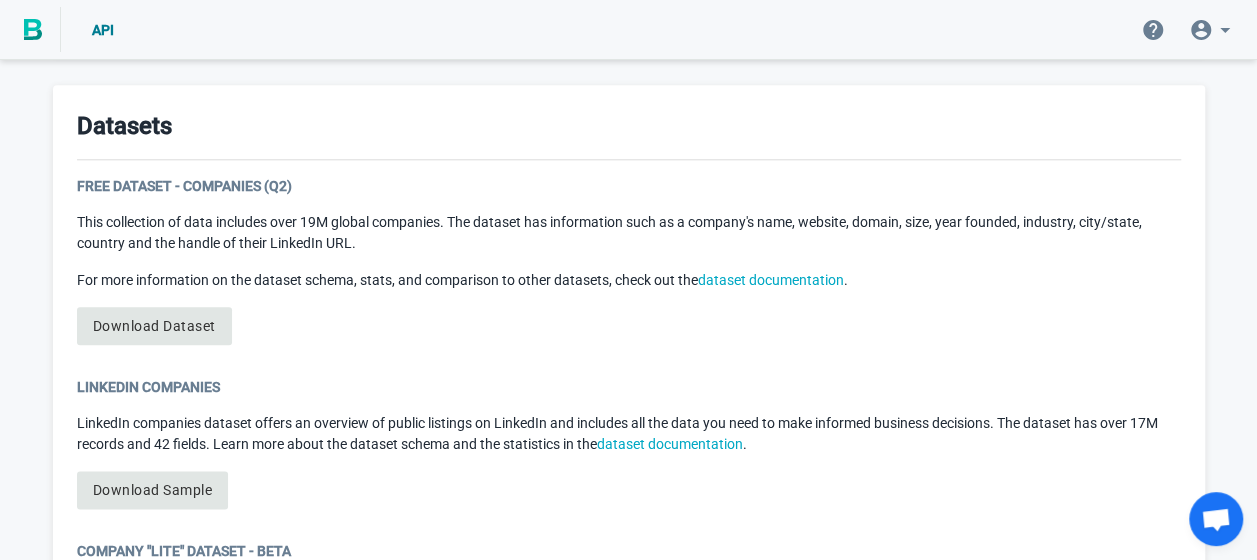 click on "For more information on the dataset schema, stats, and comparison to other datasets, check out the  dataset documentation ." at bounding box center (629, 280) 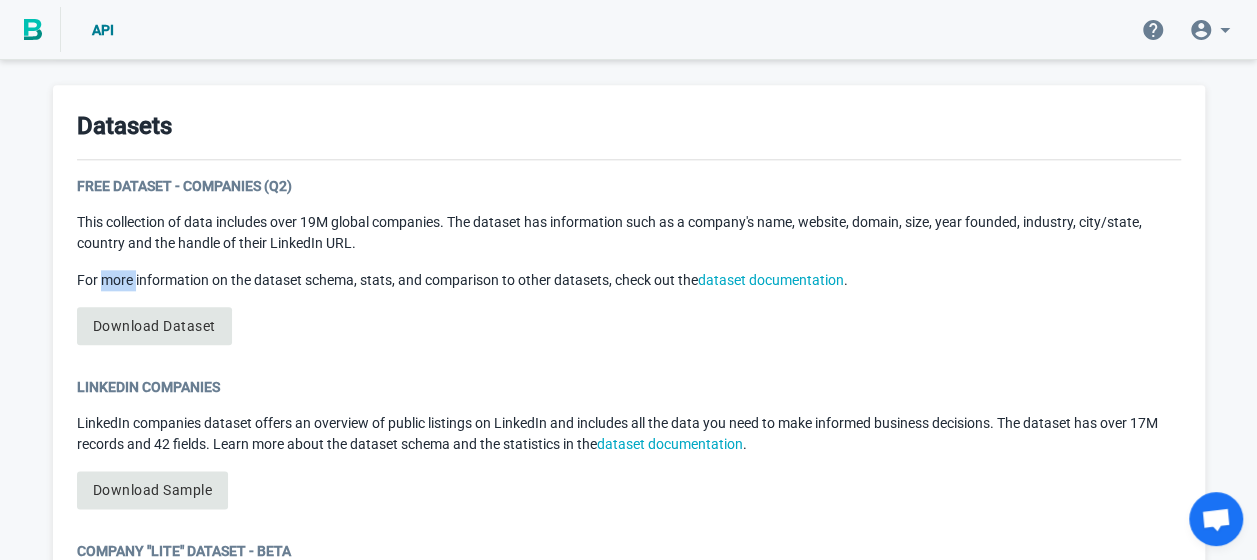 drag, startPoint x: 118, startPoint y: 278, endPoint x: 159, endPoint y: 278, distance: 41 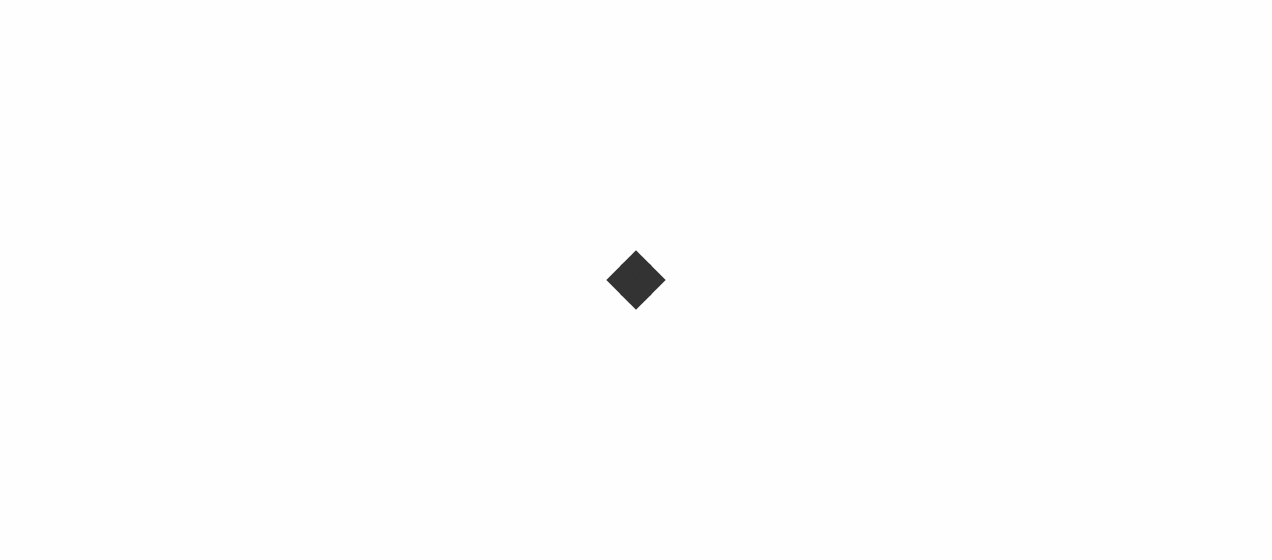 scroll, scrollTop: 0, scrollLeft: 0, axis: both 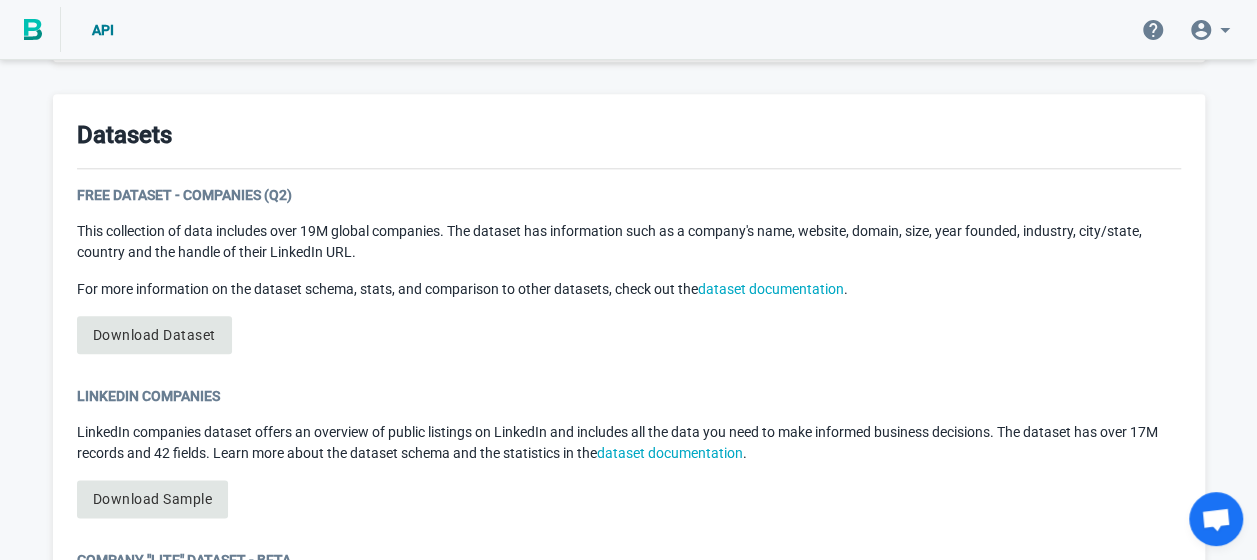 click on "This collection of data includes over 19M global companies. The dataset has information such as a company's name, website, domain, size, year founded, industry, city/state, country and the handle of their LinkedIn URL." at bounding box center (629, 242) 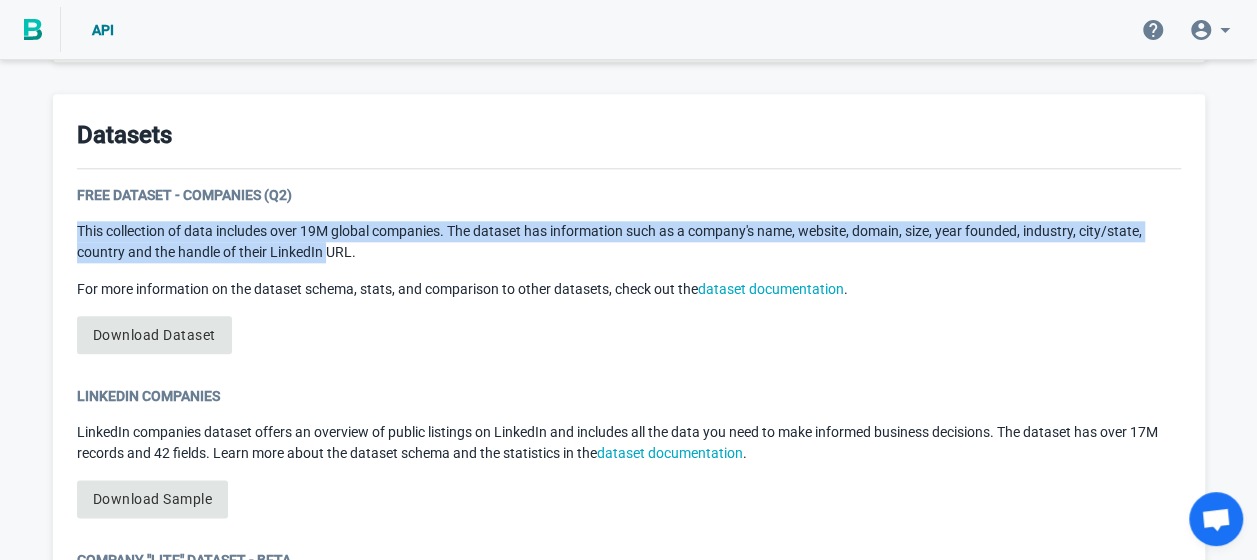 drag, startPoint x: 87, startPoint y: 229, endPoint x: 322, endPoint y: 248, distance: 235.76683 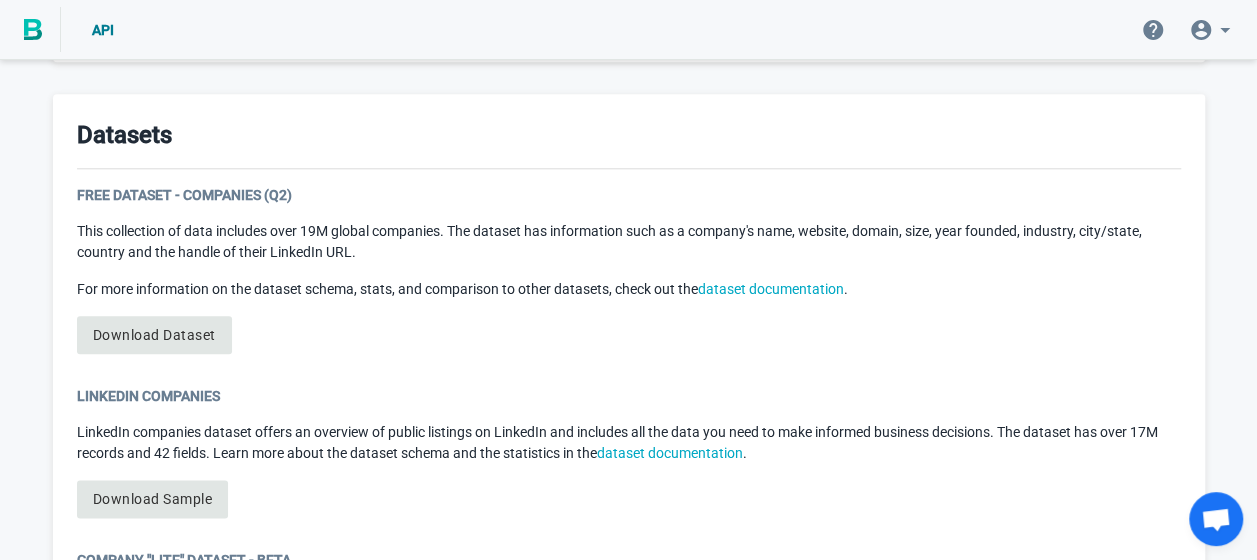 click on "This collection of data includes over 19M global companies. The dataset has information such as a company's name, website, domain, size, year founded, industry, city/state, country and the handle of their LinkedIn URL." at bounding box center [629, 242] 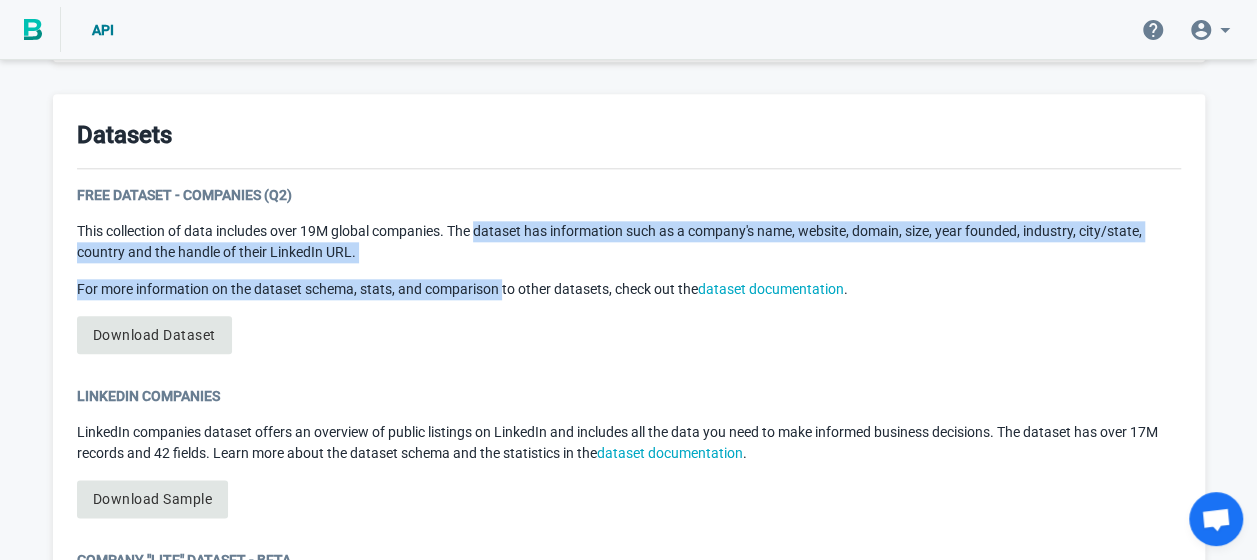 drag, startPoint x: 482, startPoint y: 226, endPoint x: 496, endPoint y: 268, distance: 44.27189 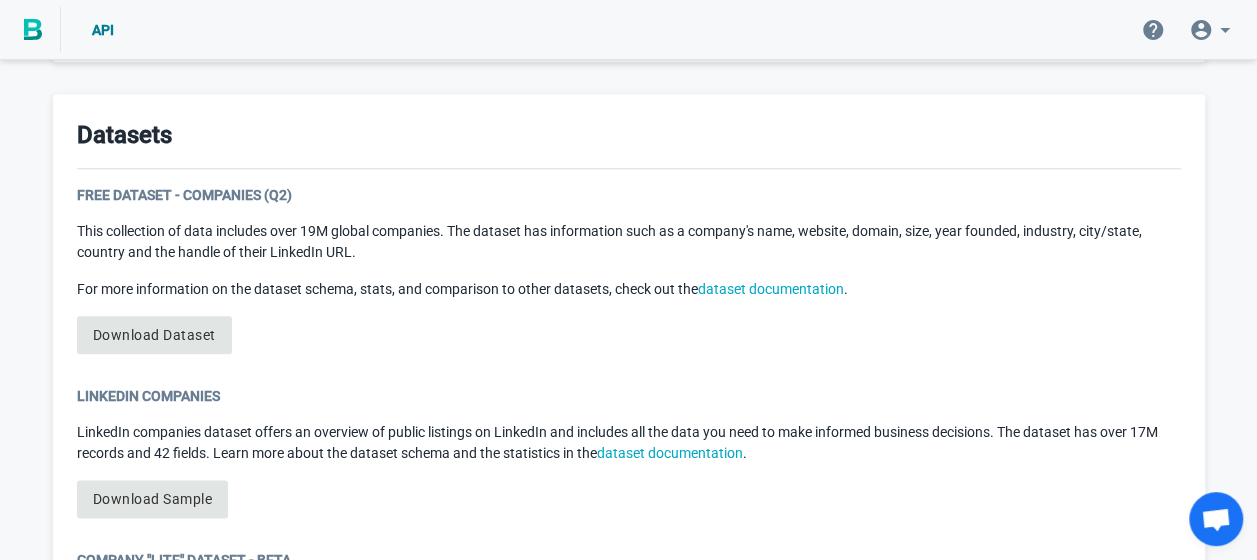 scroll, scrollTop: 1095, scrollLeft: 0, axis: vertical 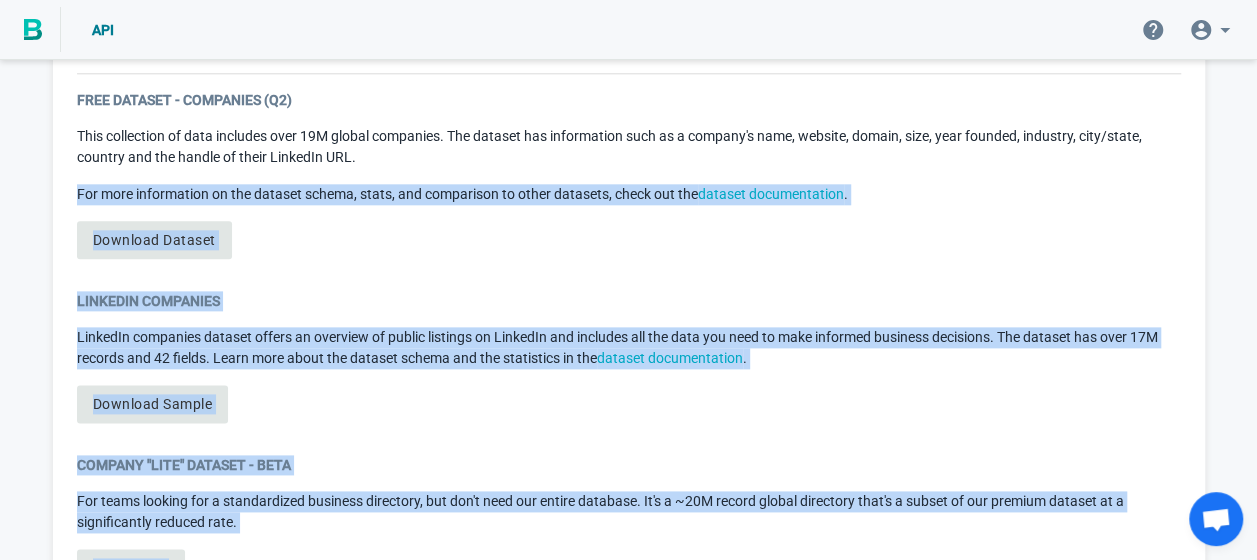 drag, startPoint x: 367, startPoint y: 611, endPoint x: 587, endPoint y: 611, distance: 220 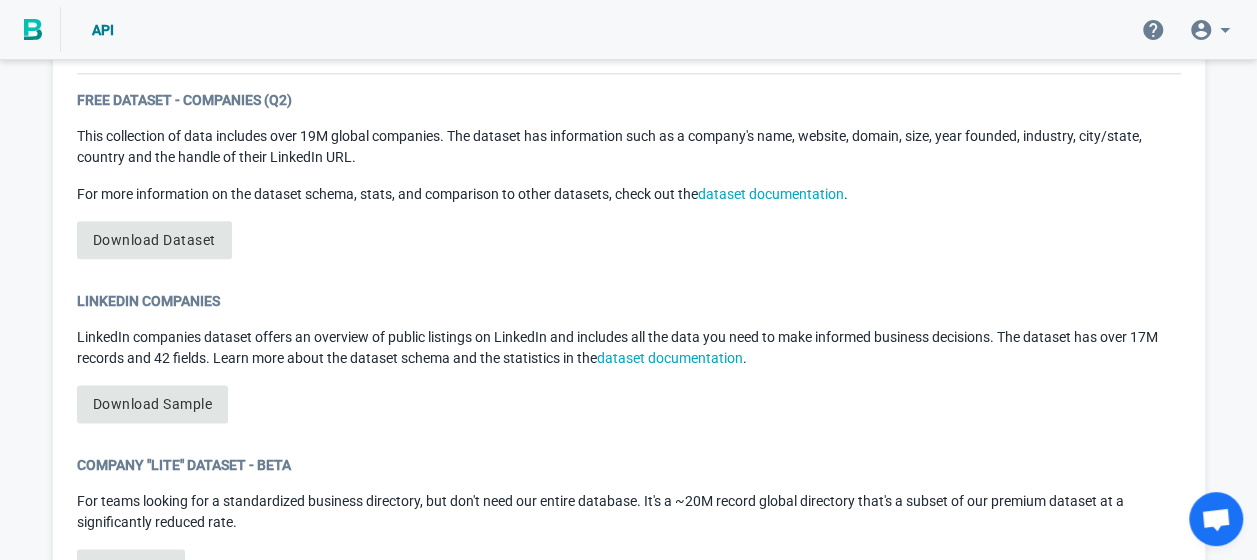click on "This collection of data includes over 19M global companies. The dataset has information such as a company's name, website, domain, size, year founded, industry, city/state, country and the handle of their LinkedIn URL." at bounding box center (629, 147) 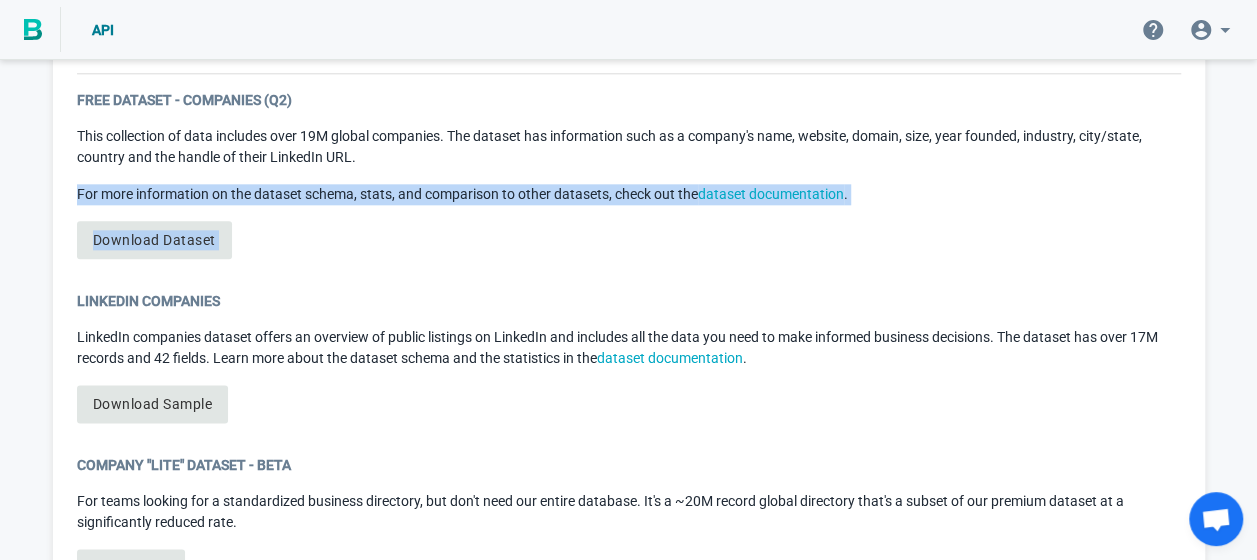 drag, startPoint x: 396, startPoint y: 204, endPoint x: 552, endPoint y: 214, distance: 156.32019 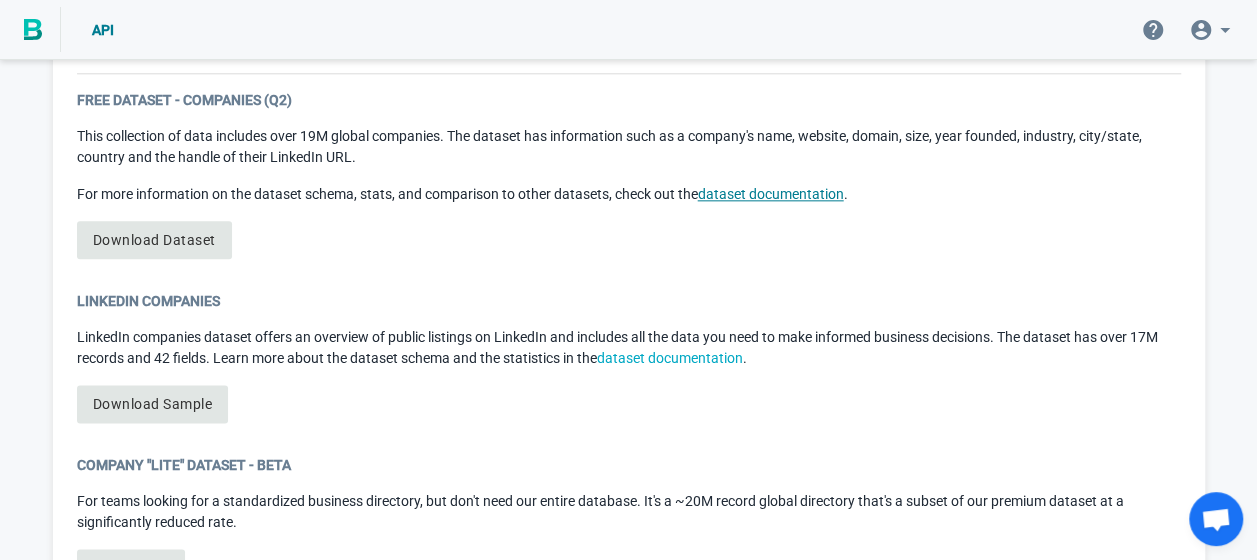 click on "For more information on the dataset schema, stats, and comparison to other datasets, check out the  dataset documentation ." at bounding box center [629, 194] 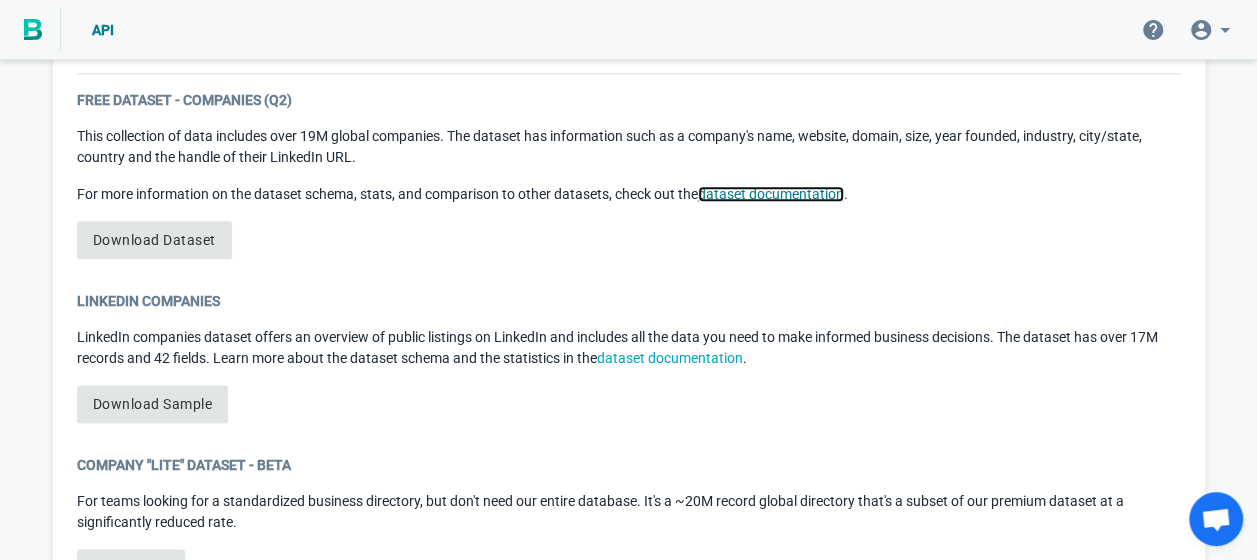 click on "dataset documentation" at bounding box center [771, 194] 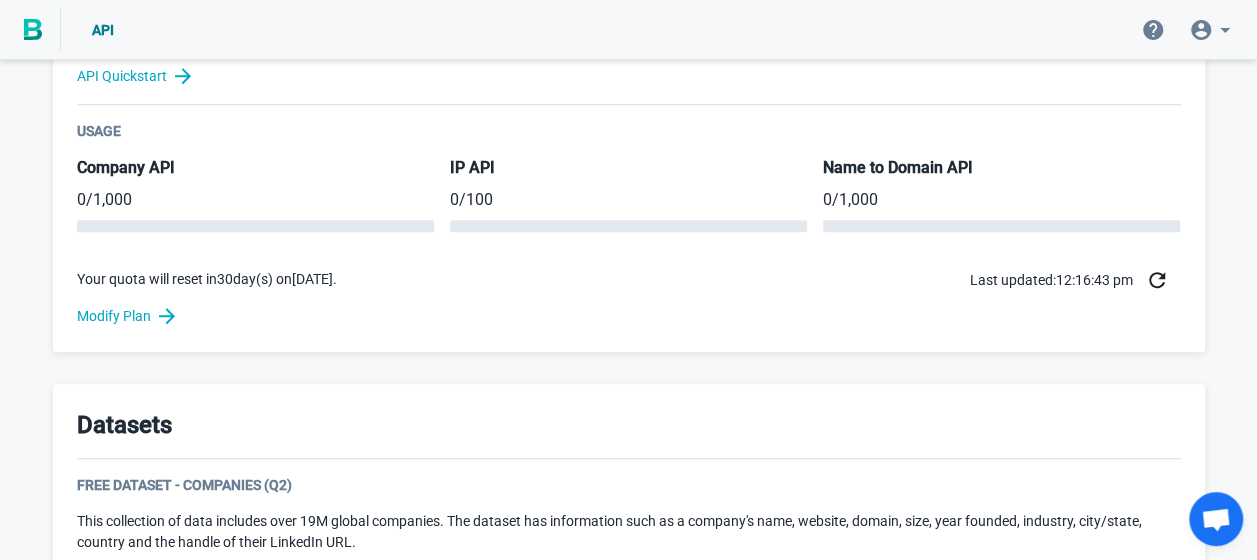 scroll, scrollTop: 676, scrollLeft: 0, axis: vertical 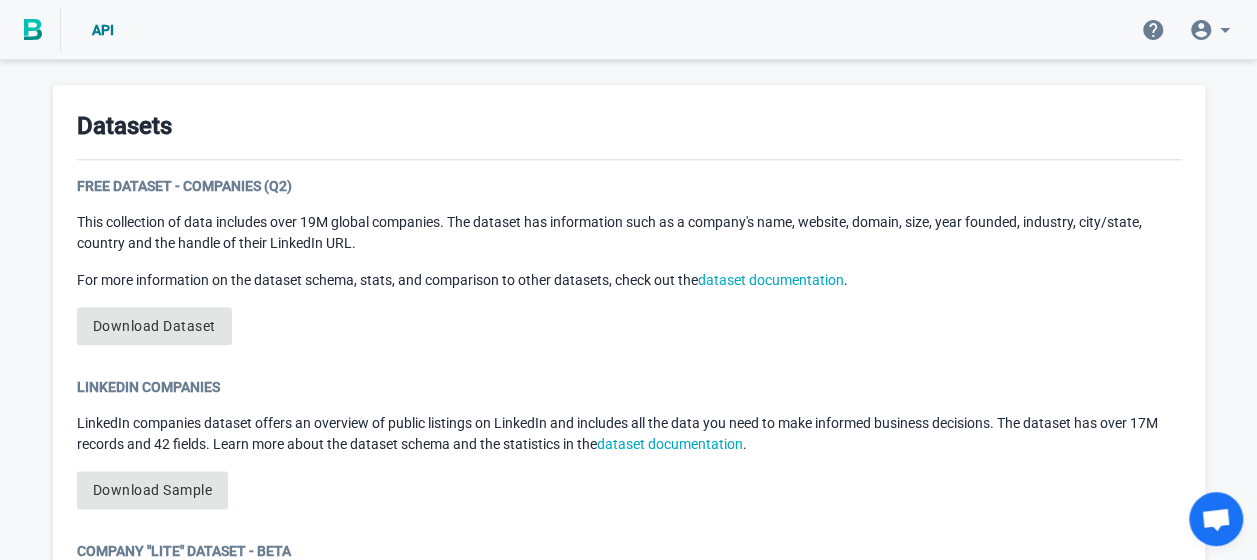 click on "Datasets" at bounding box center [629, 134] 